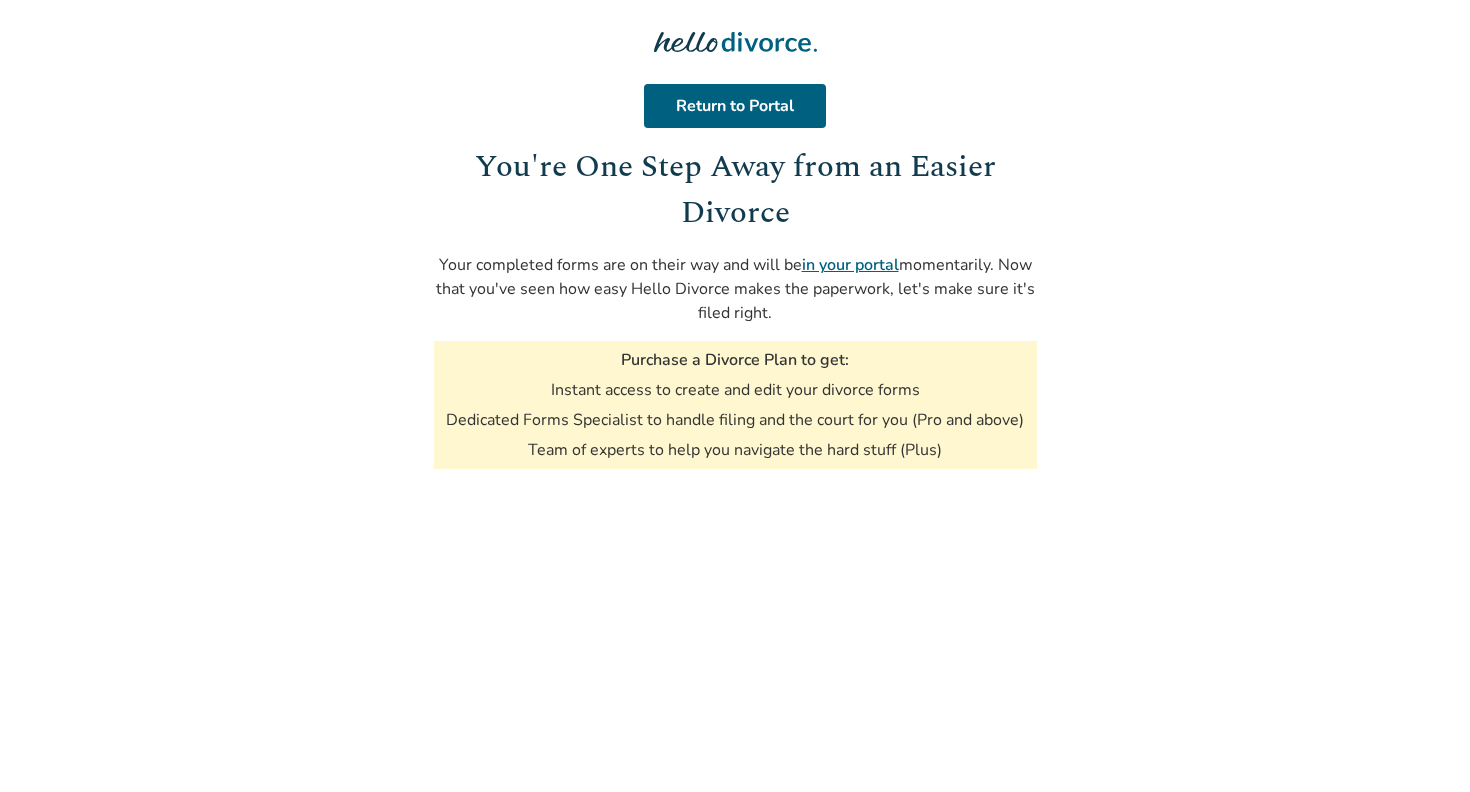 scroll, scrollTop: 0, scrollLeft: 0, axis: both 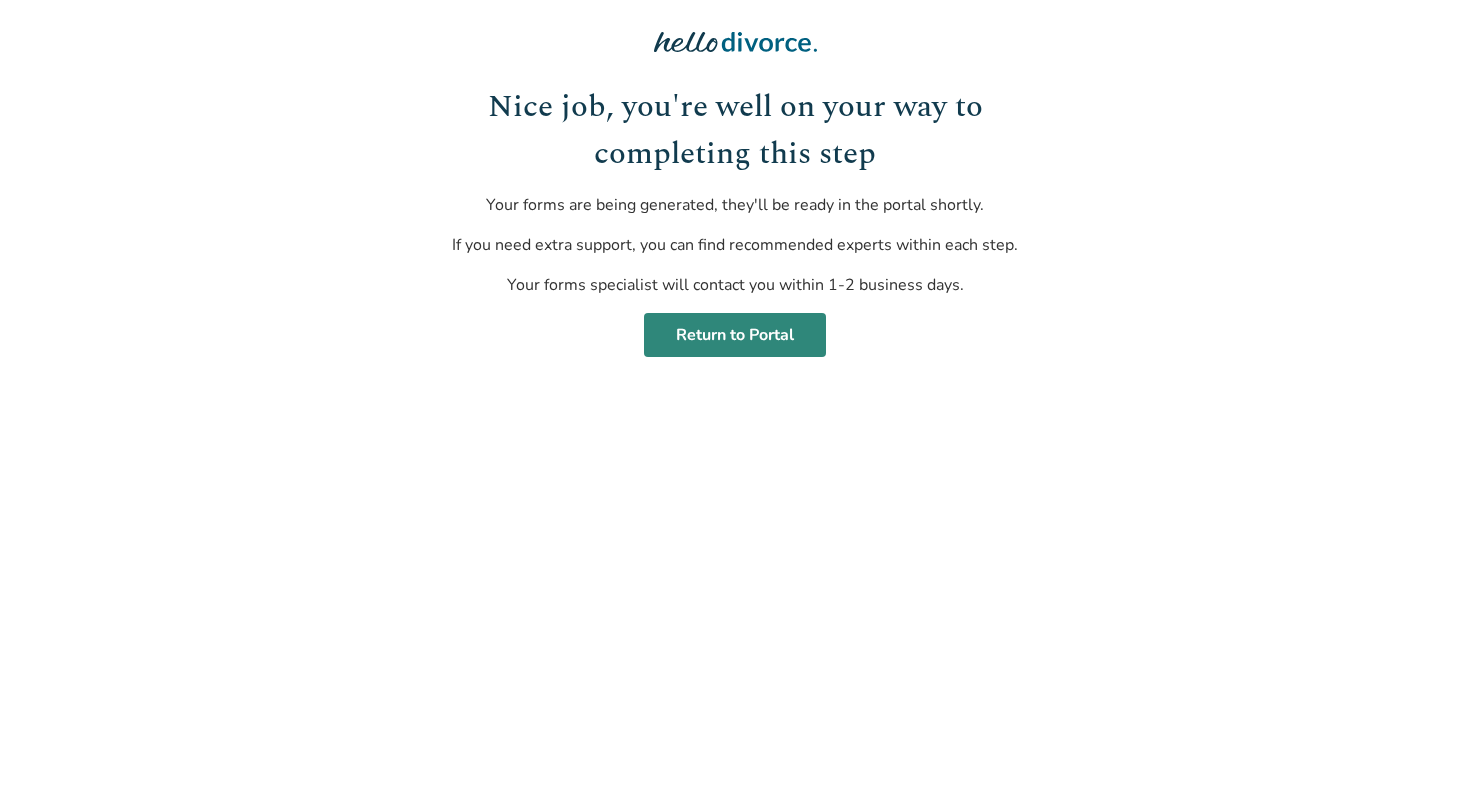 click on "Return to Portal" at bounding box center (735, 335) 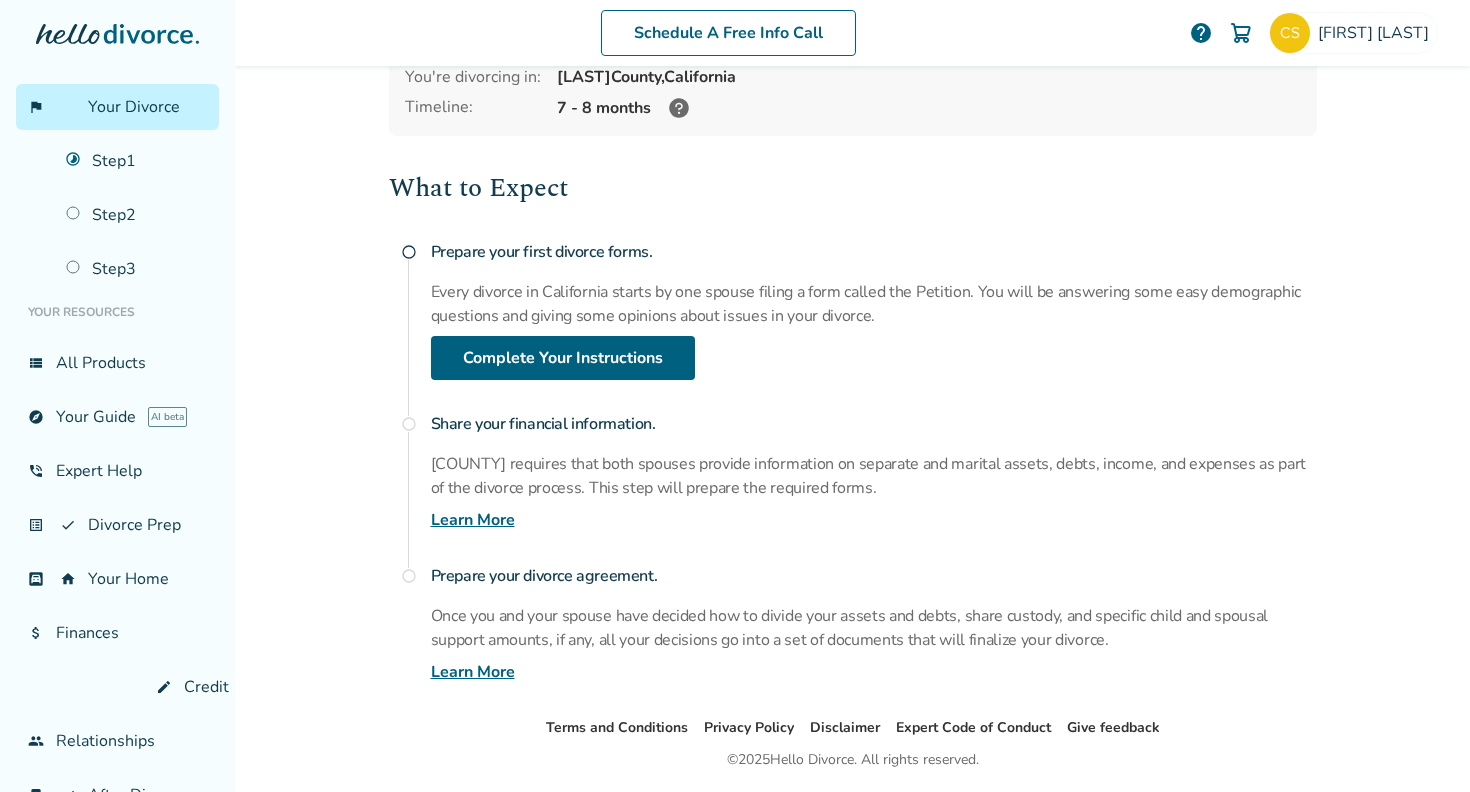 scroll, scrollTop: 144, scrollLeft: 0, axis: vertical 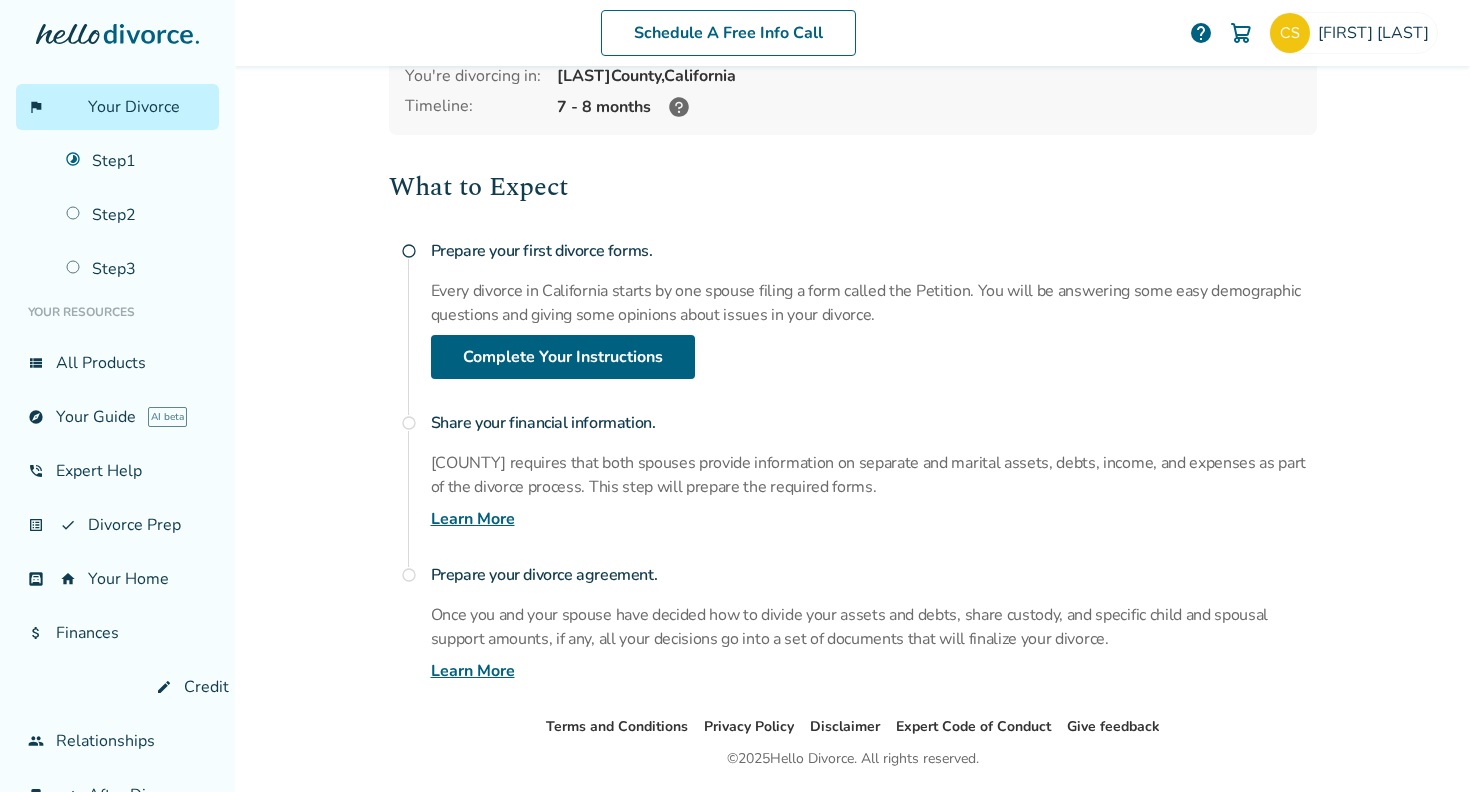 click on "Learn More" at bounding box center [473, 519] 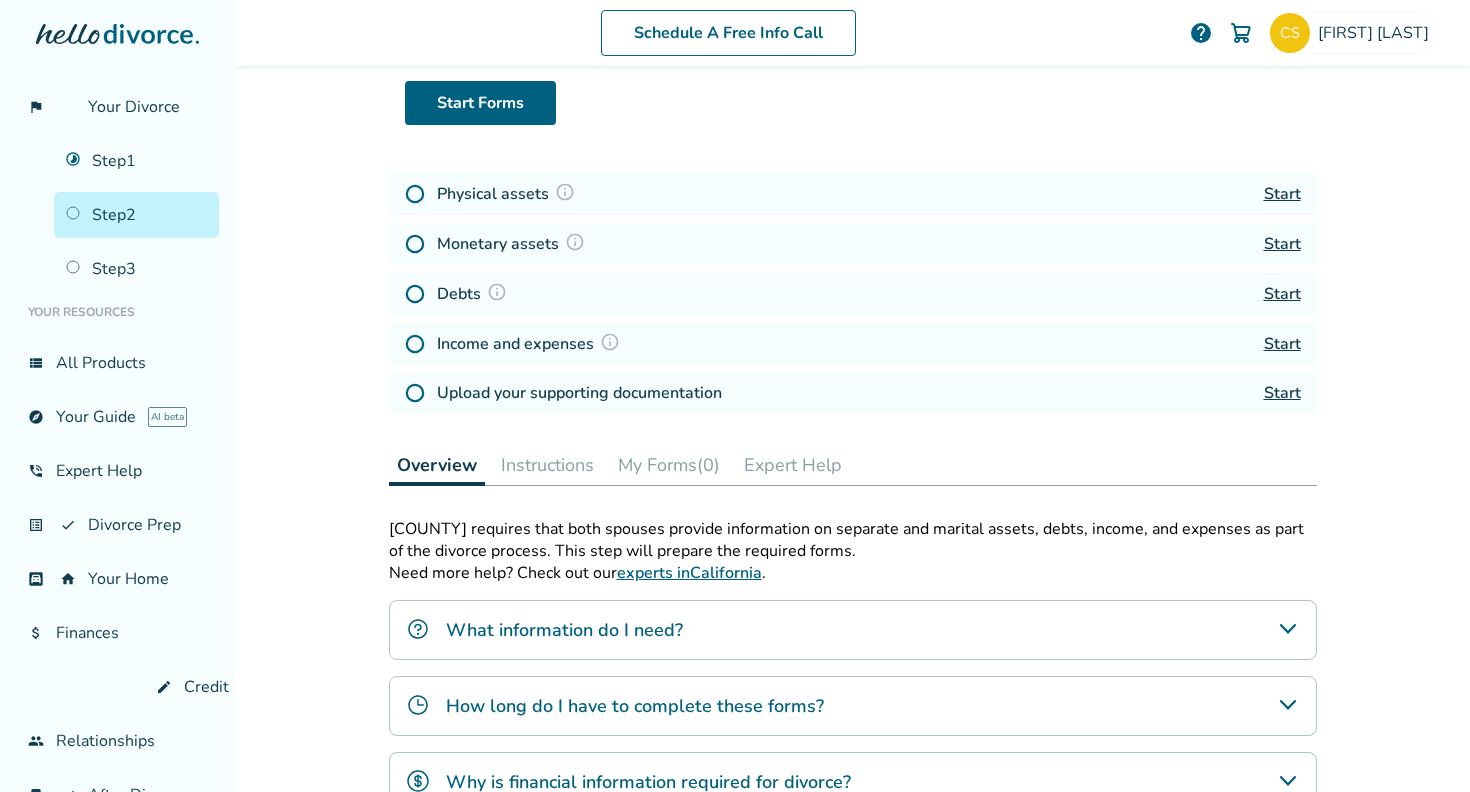 scroll, scrollTop: 98, scrollLeft: 0, axis: vertical 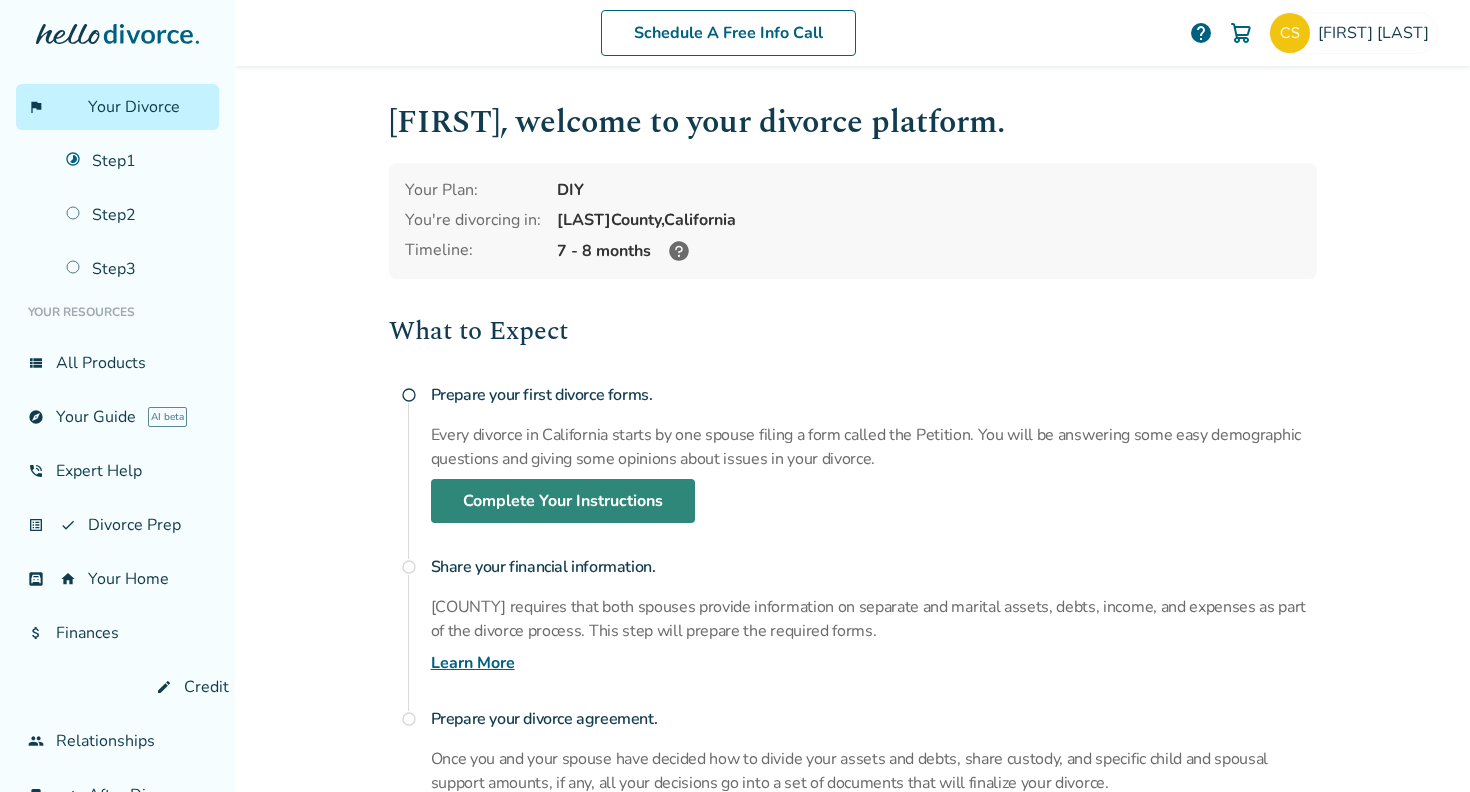 click on "Complete Your Instructions" at bounding box center (563, 501) 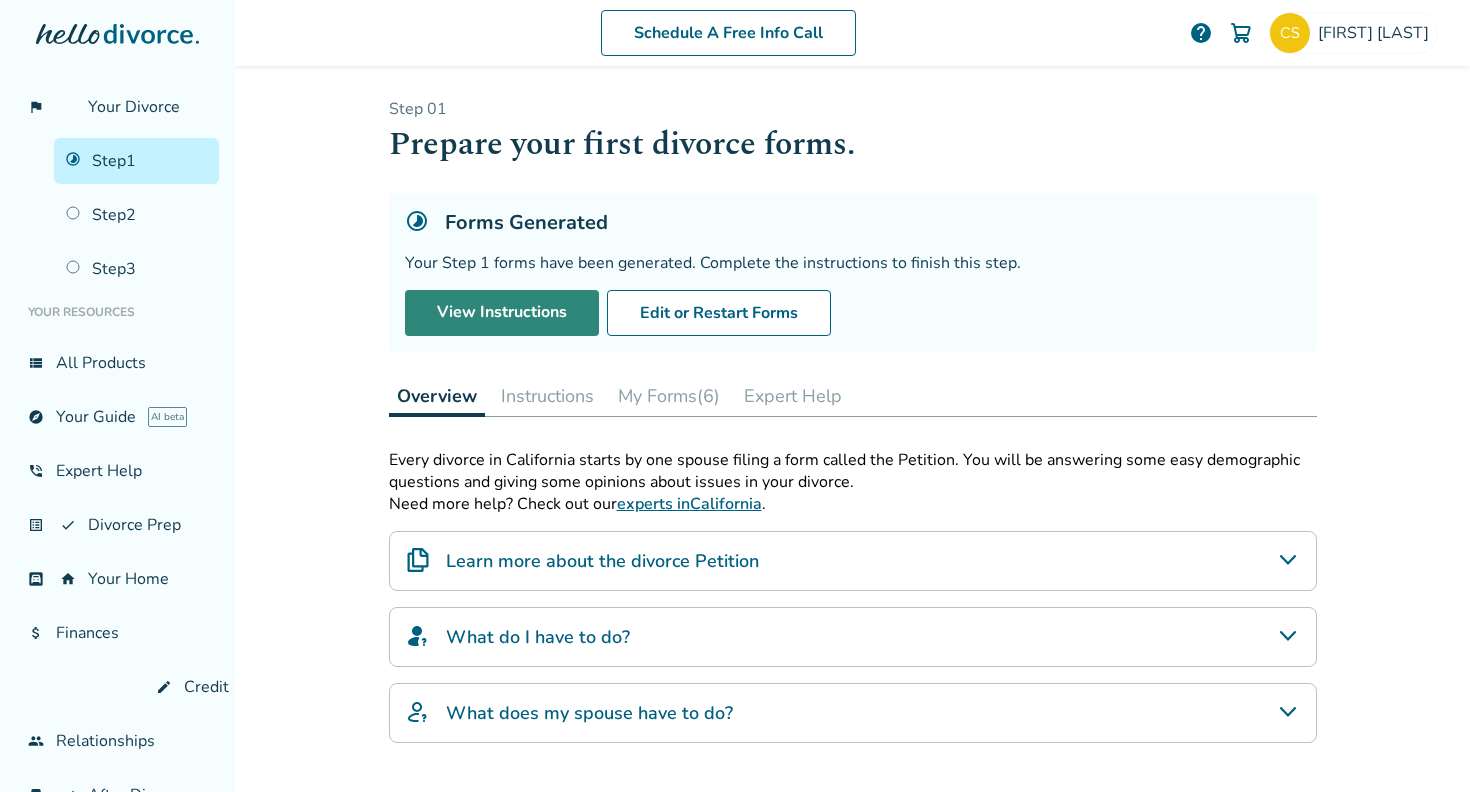 click on "View Instructions" at bounding box center [502, 313] 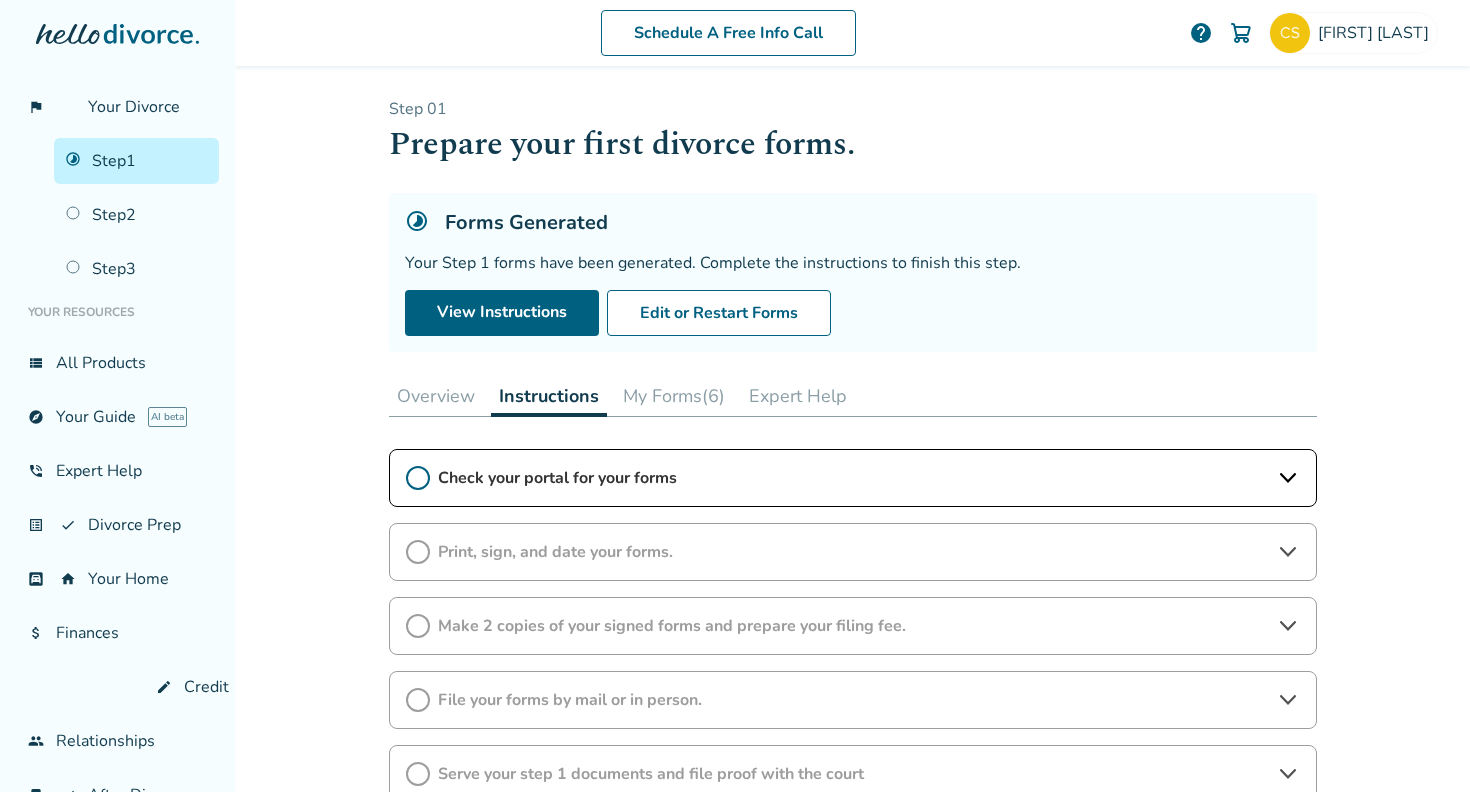 click 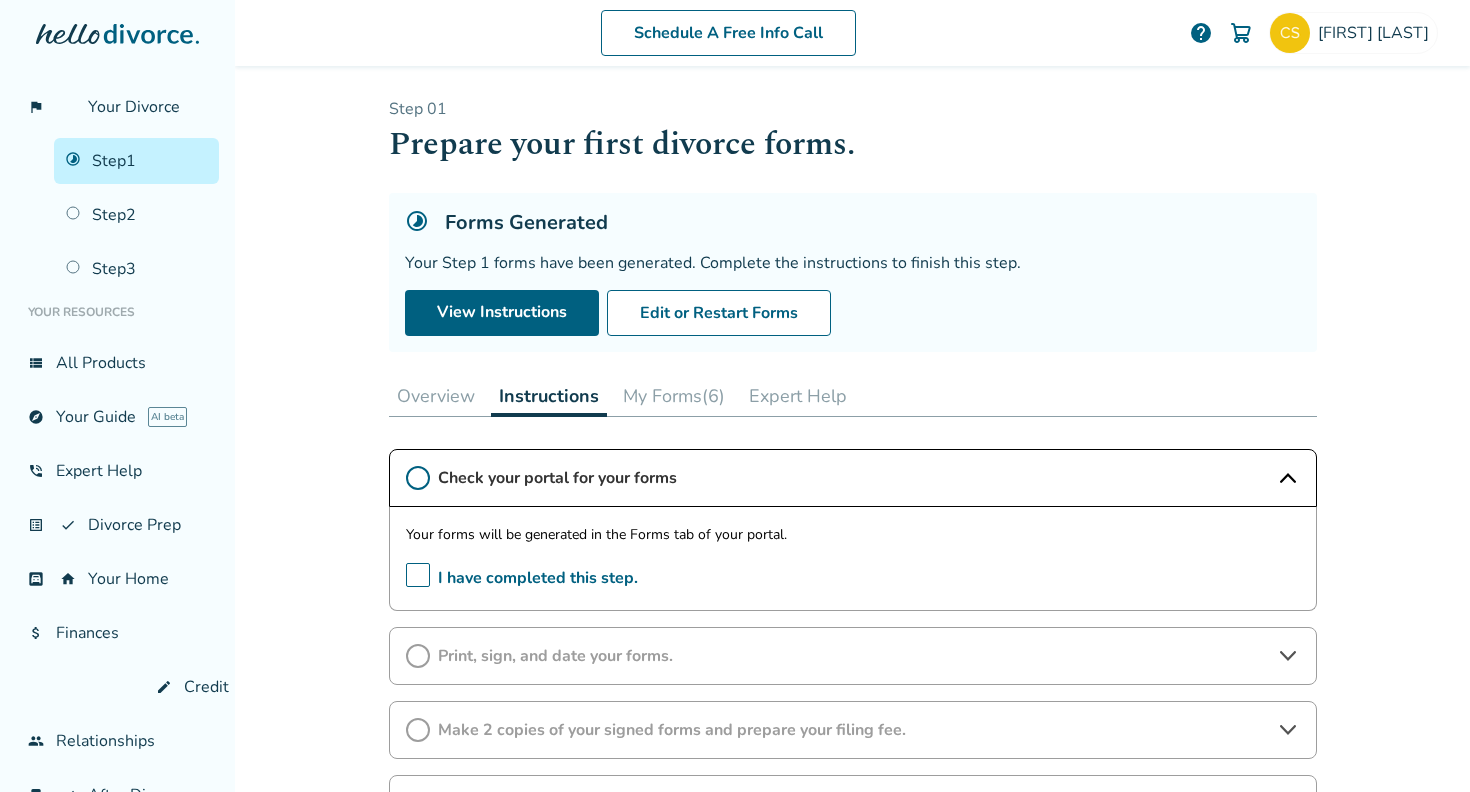 click on "My Forms  (6)" at bounding box center (674, 396) 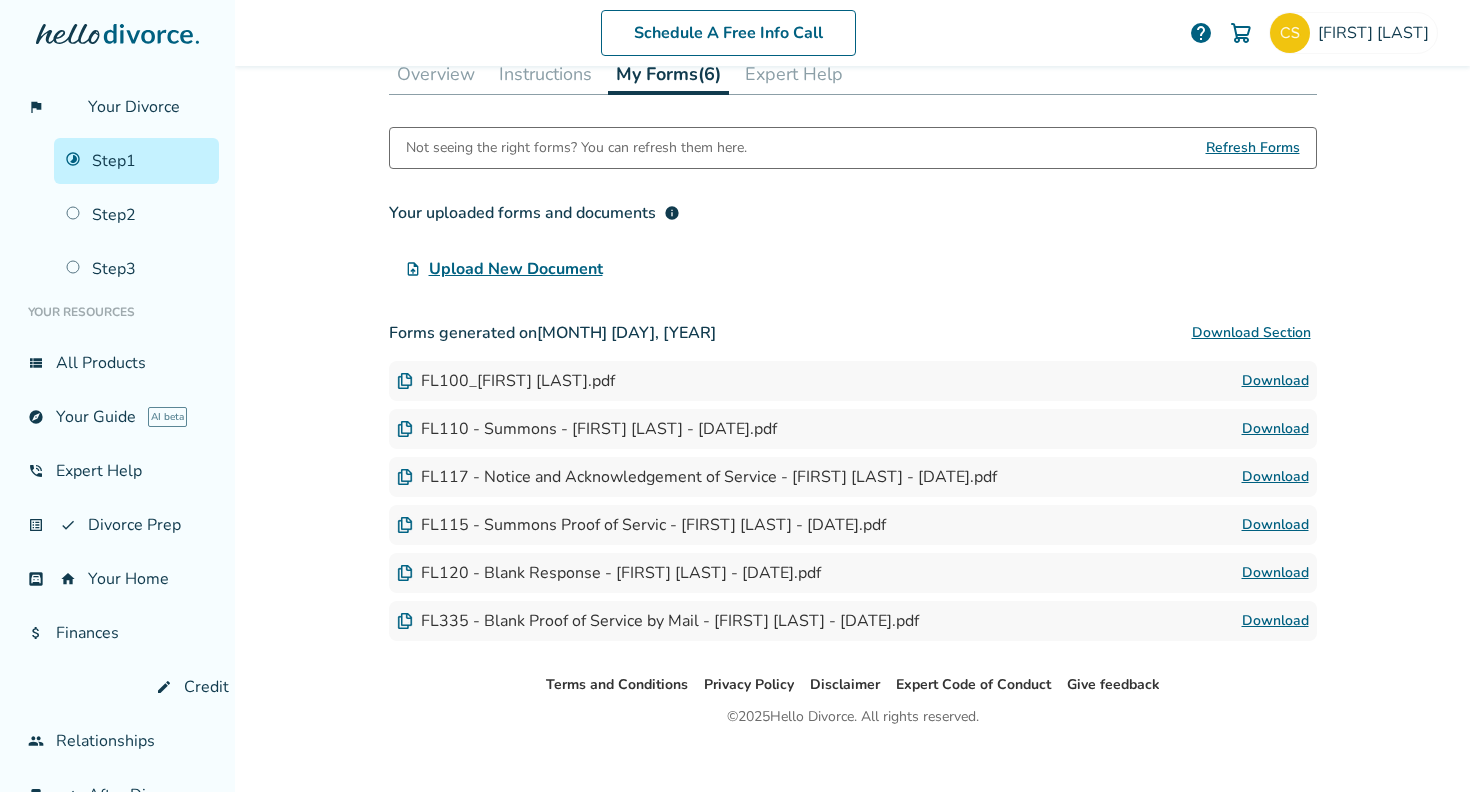 scroll, scrollTop: 323, scrollLeft: 0, axis: vertical 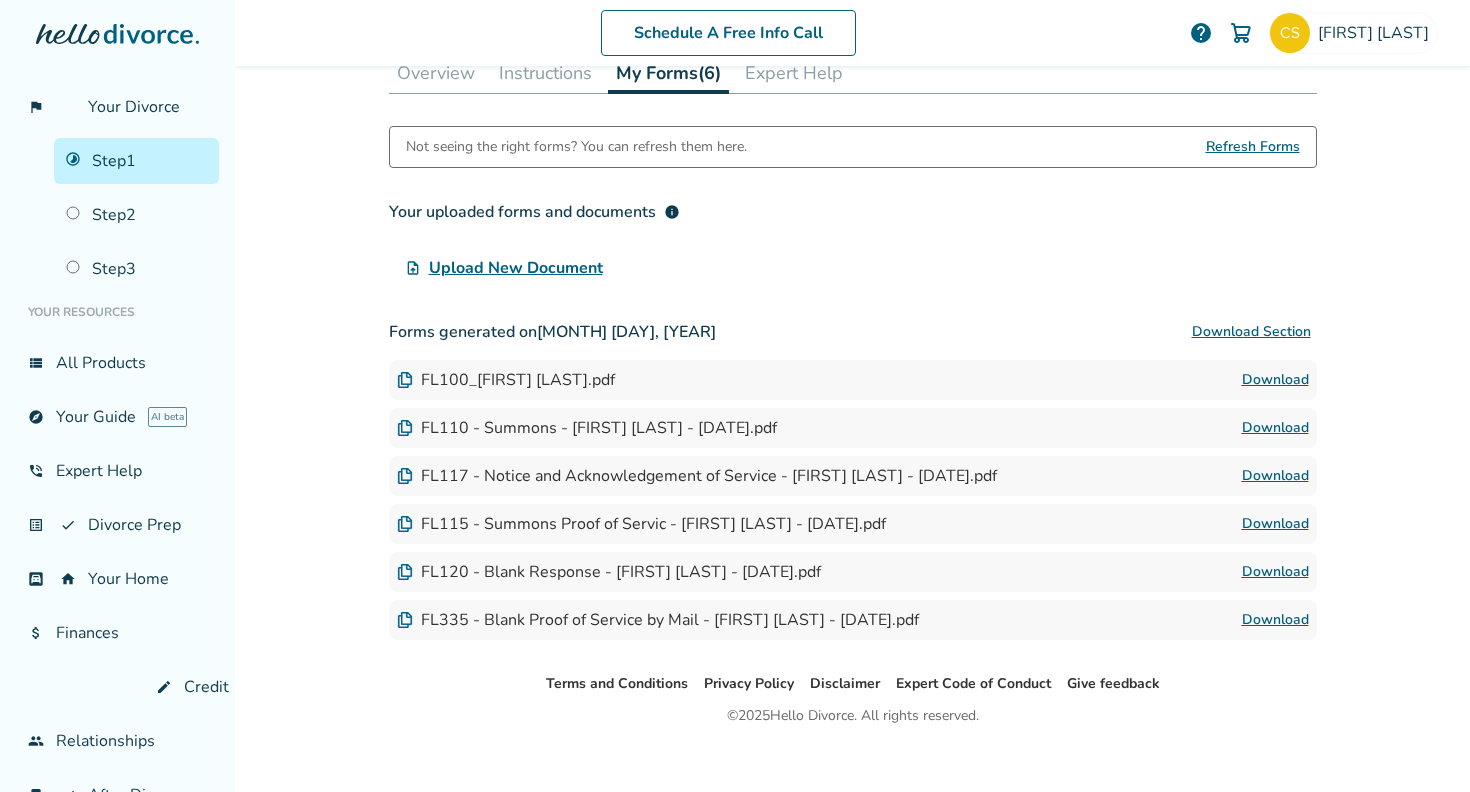 click on "Instructions" at bounding box center (545, 73) 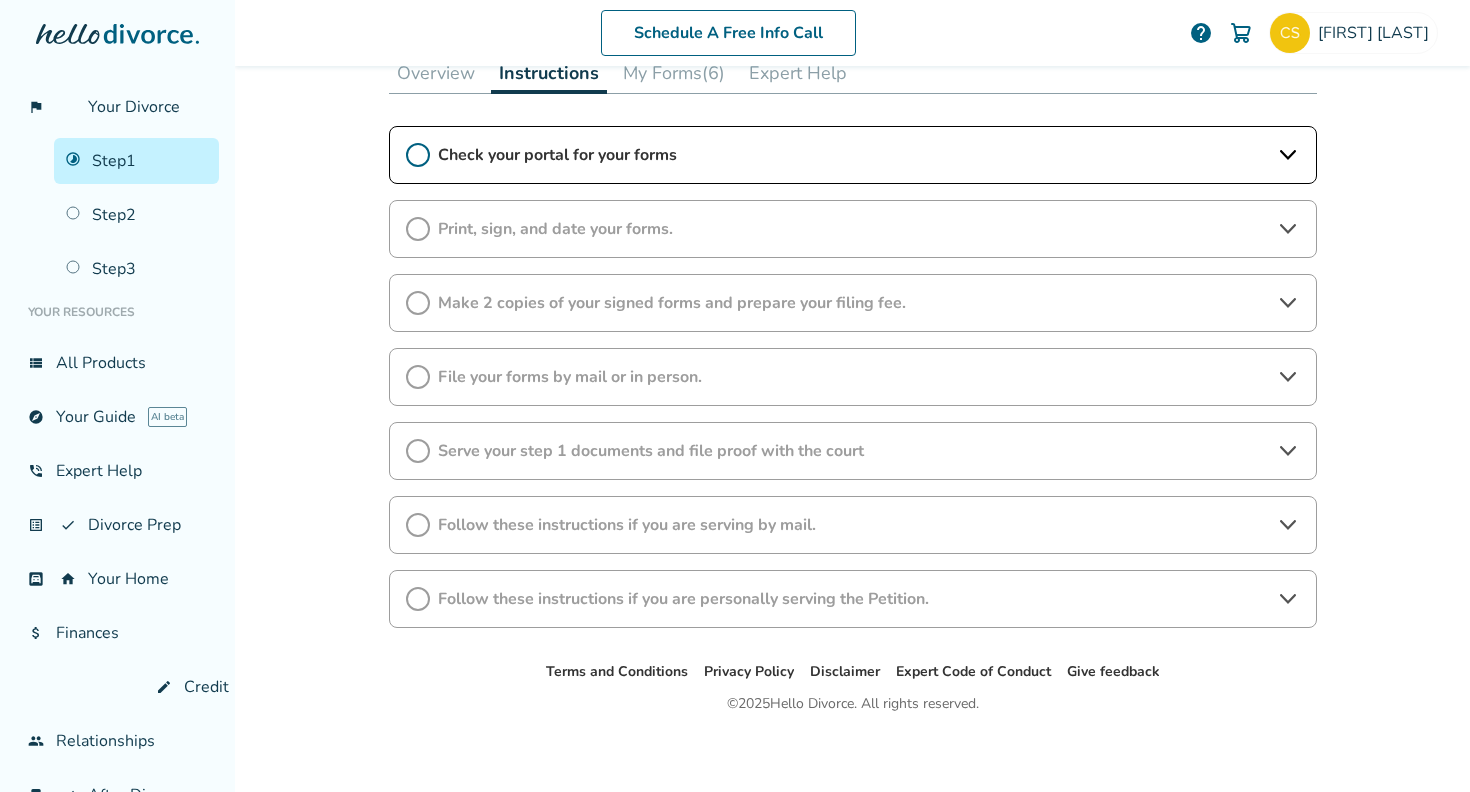 click 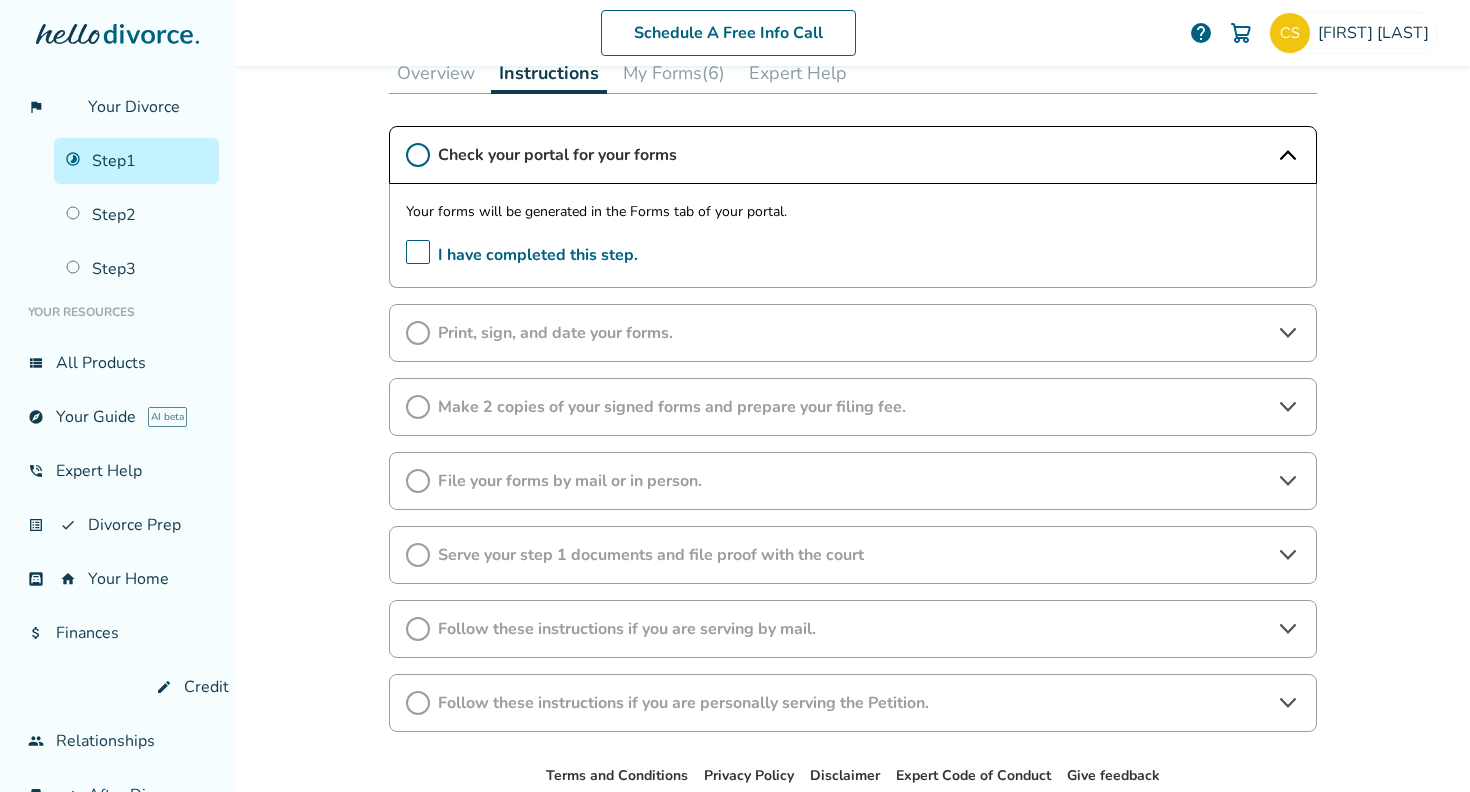 click on "I have completed this step." at bounding box center [522, 255] 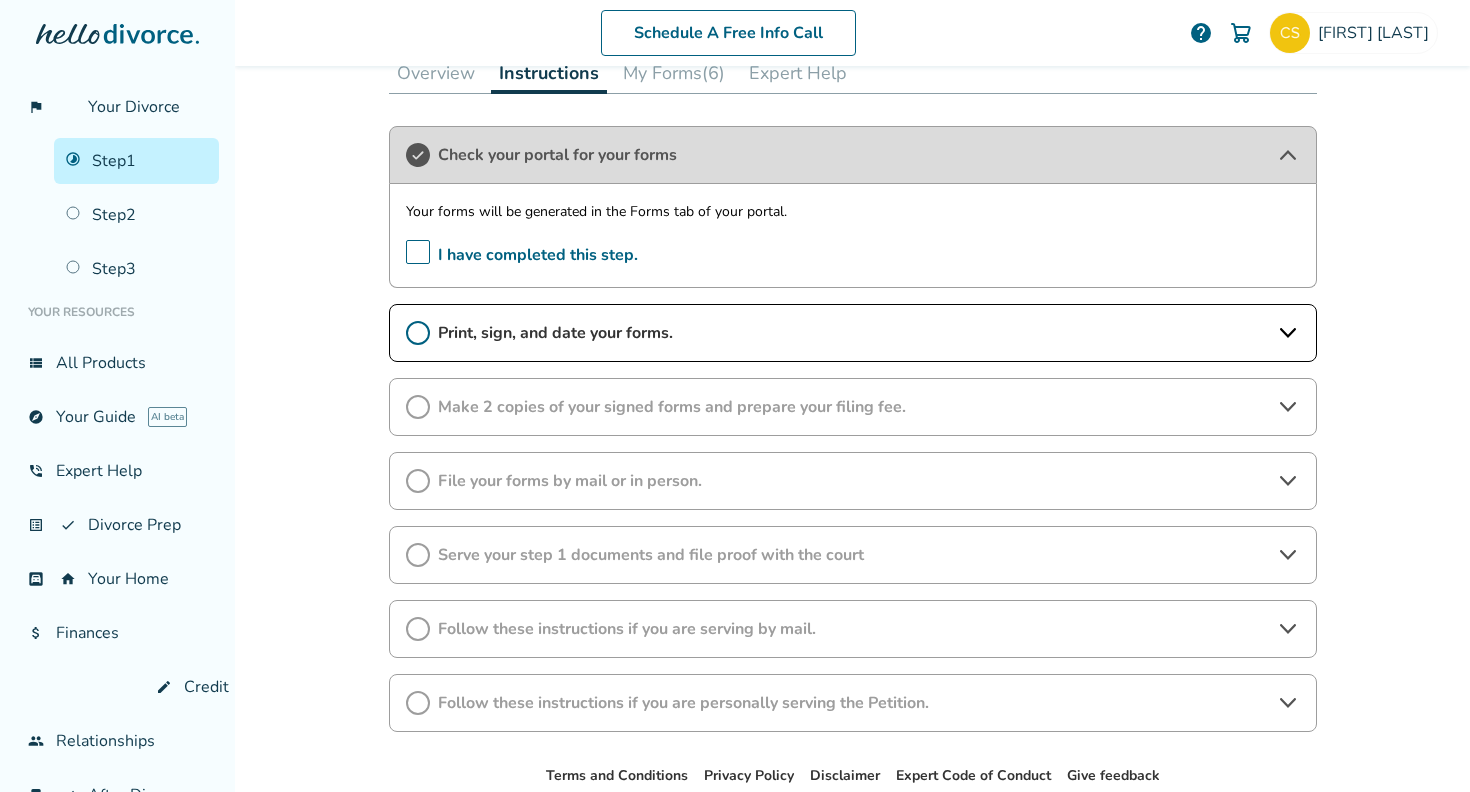 click 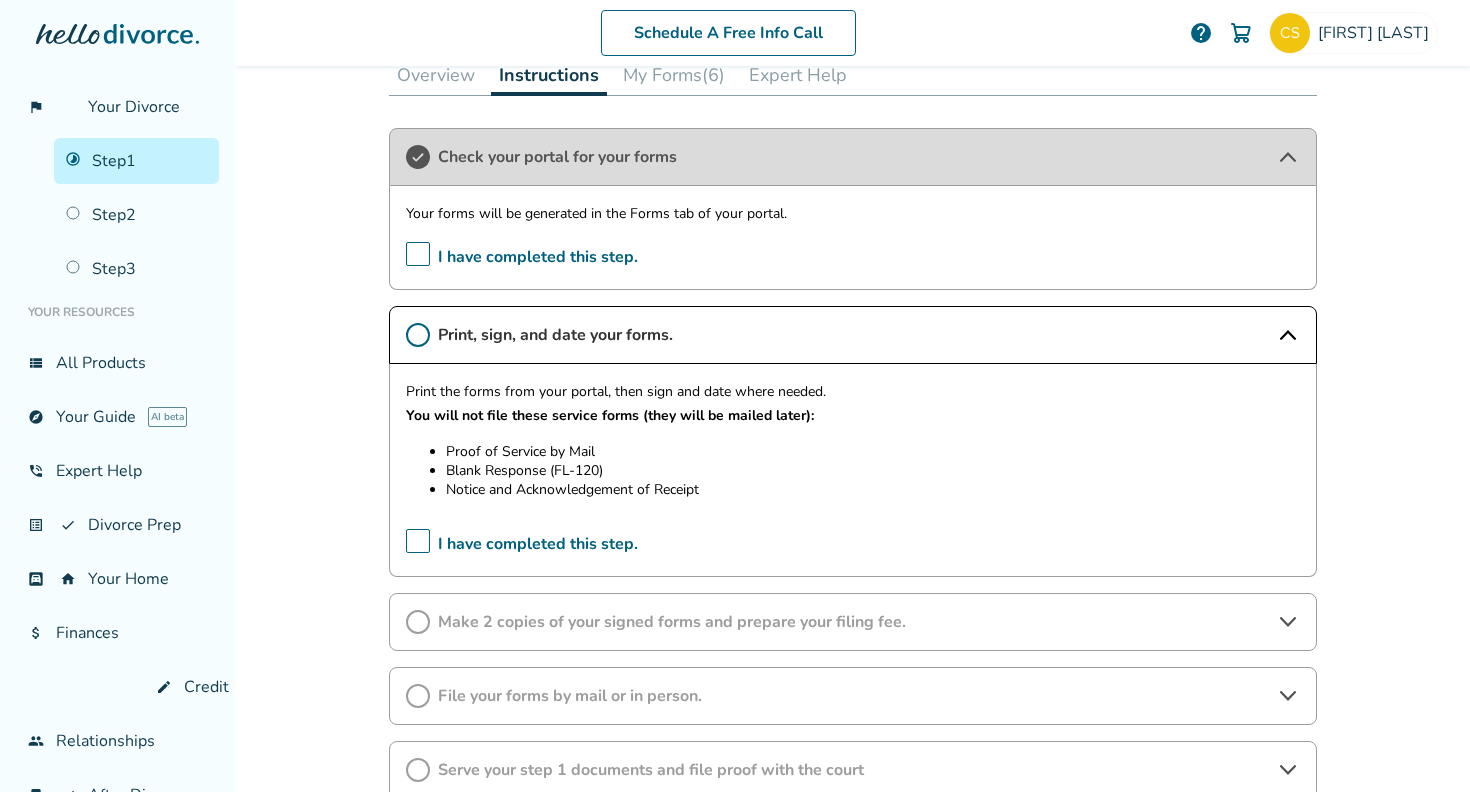 scroll, scrollTop: 309, scrollLeft: 0, axis: vertical 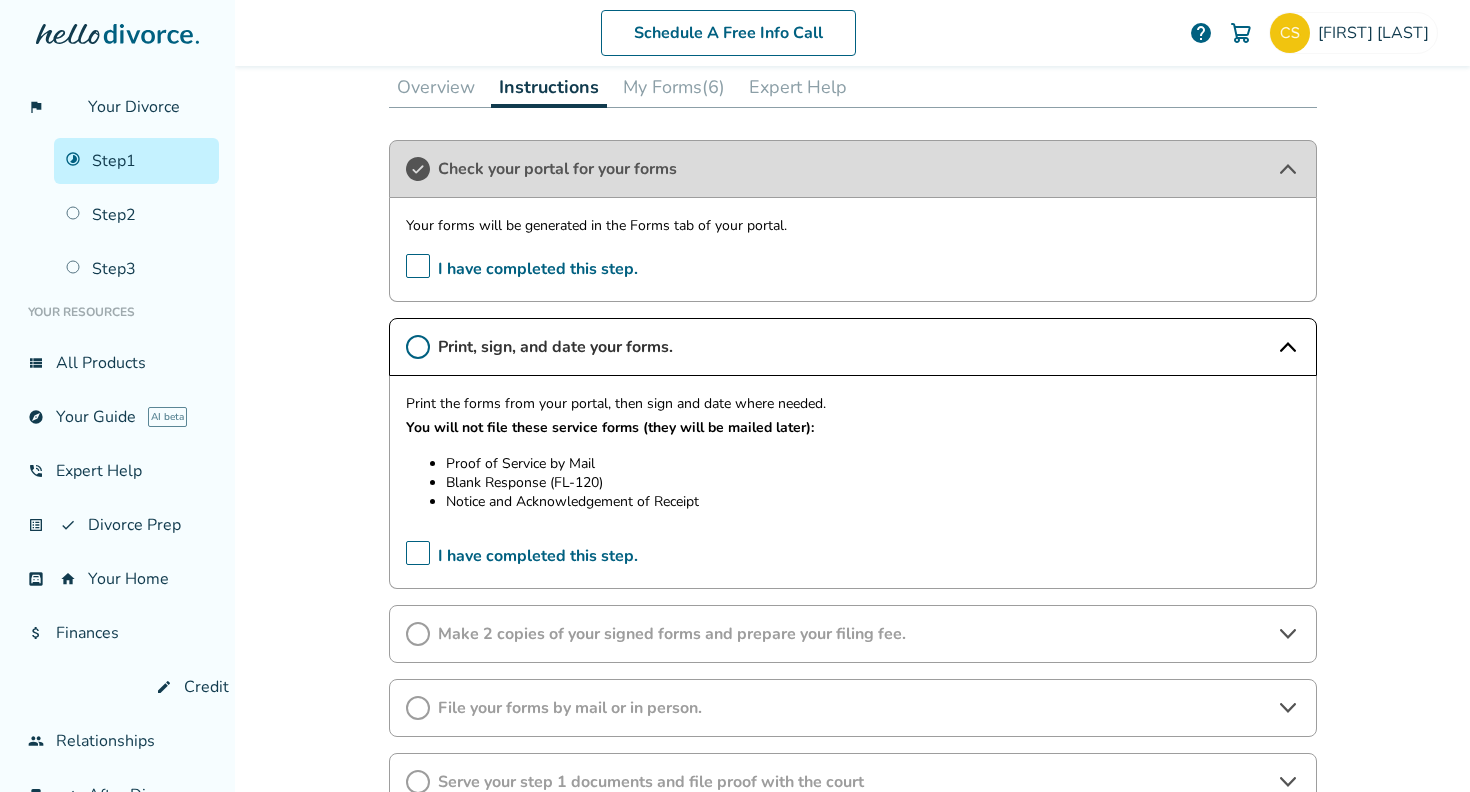 click on "My Forms  (6)" at bounding box center (674, 87) 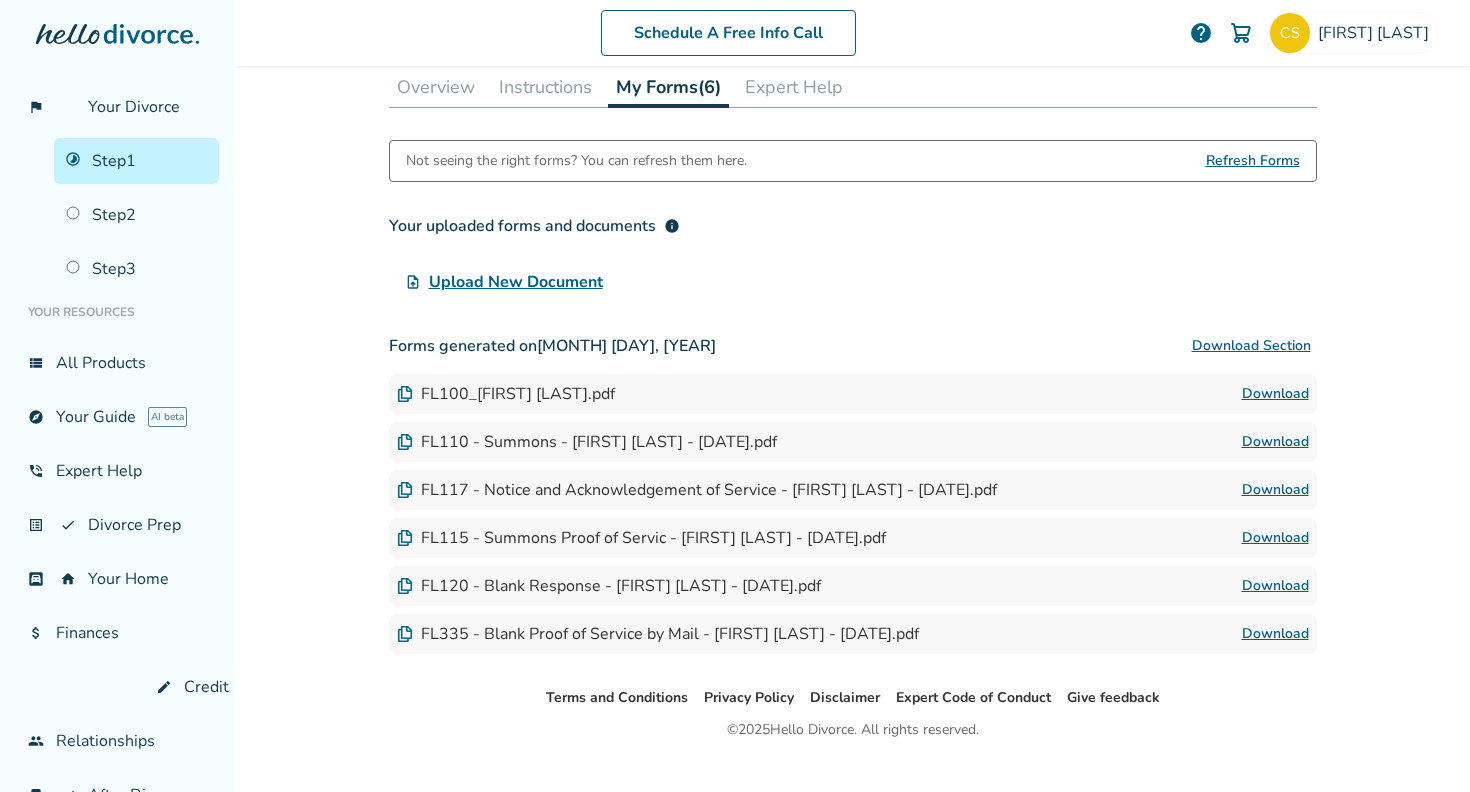 click on "Download" at bounding box center (1275, 394) 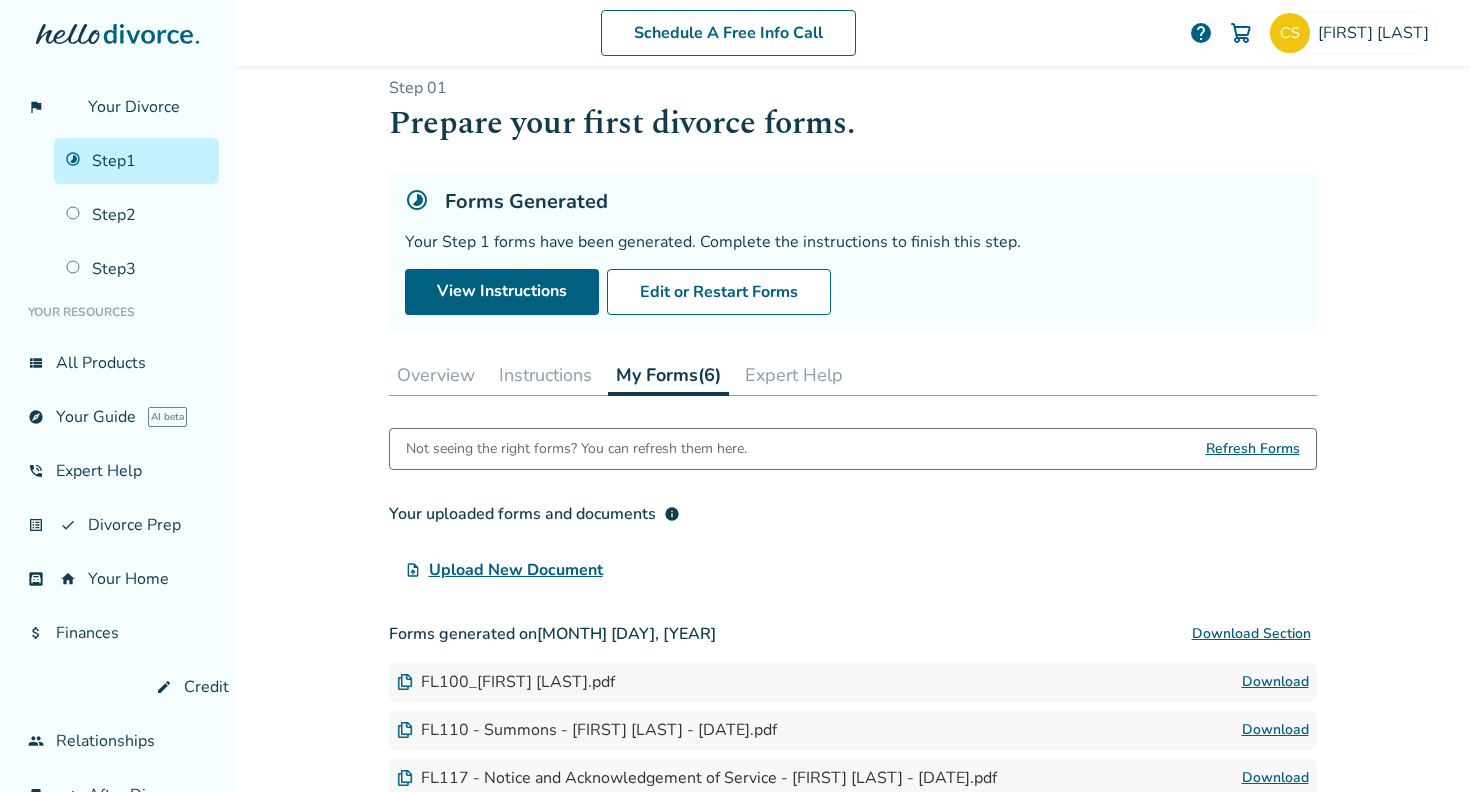 scroll, scrollTop: 0, scrollLeft: 0, axis: both 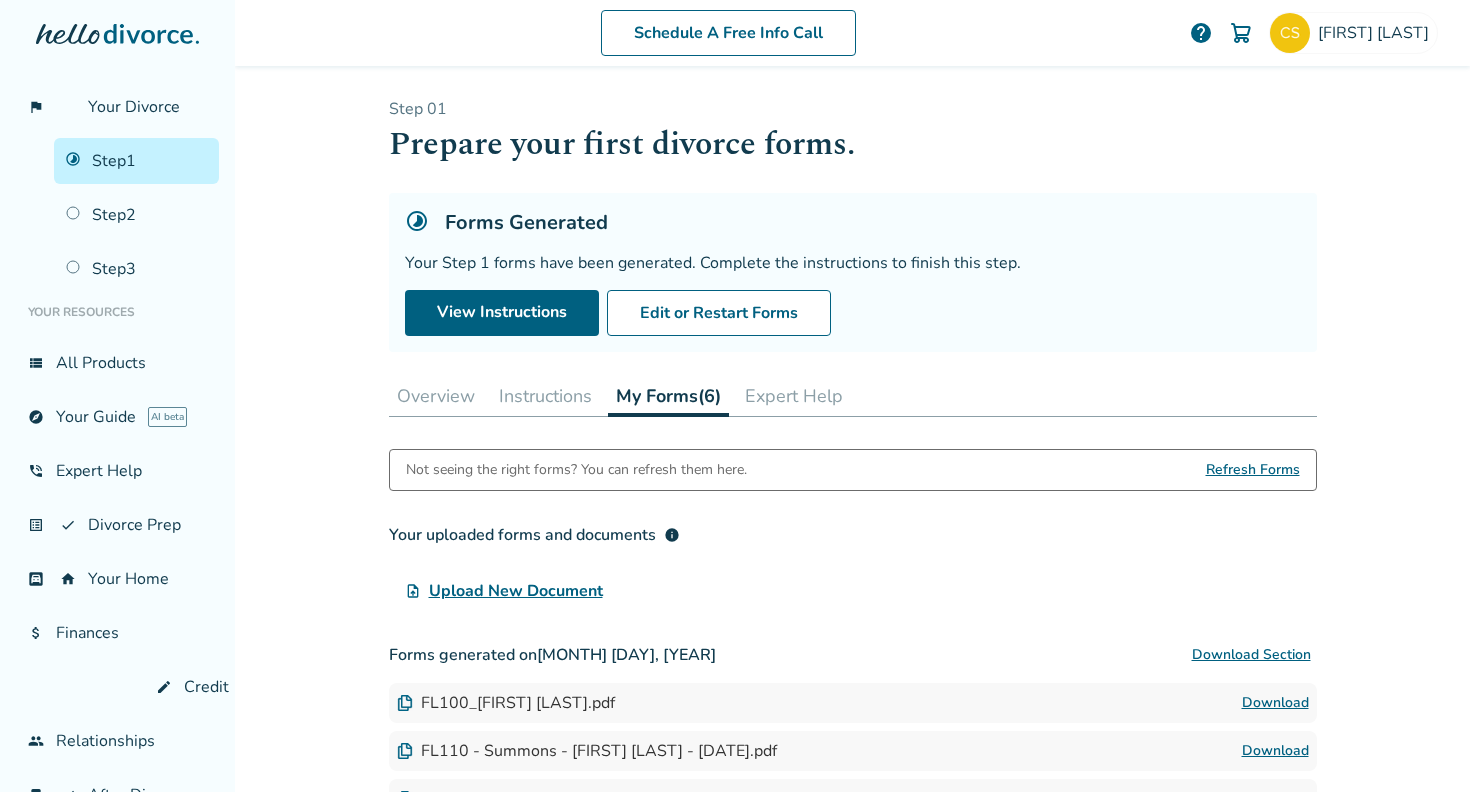 click on "Instructions" at bounding box center (545, 396) 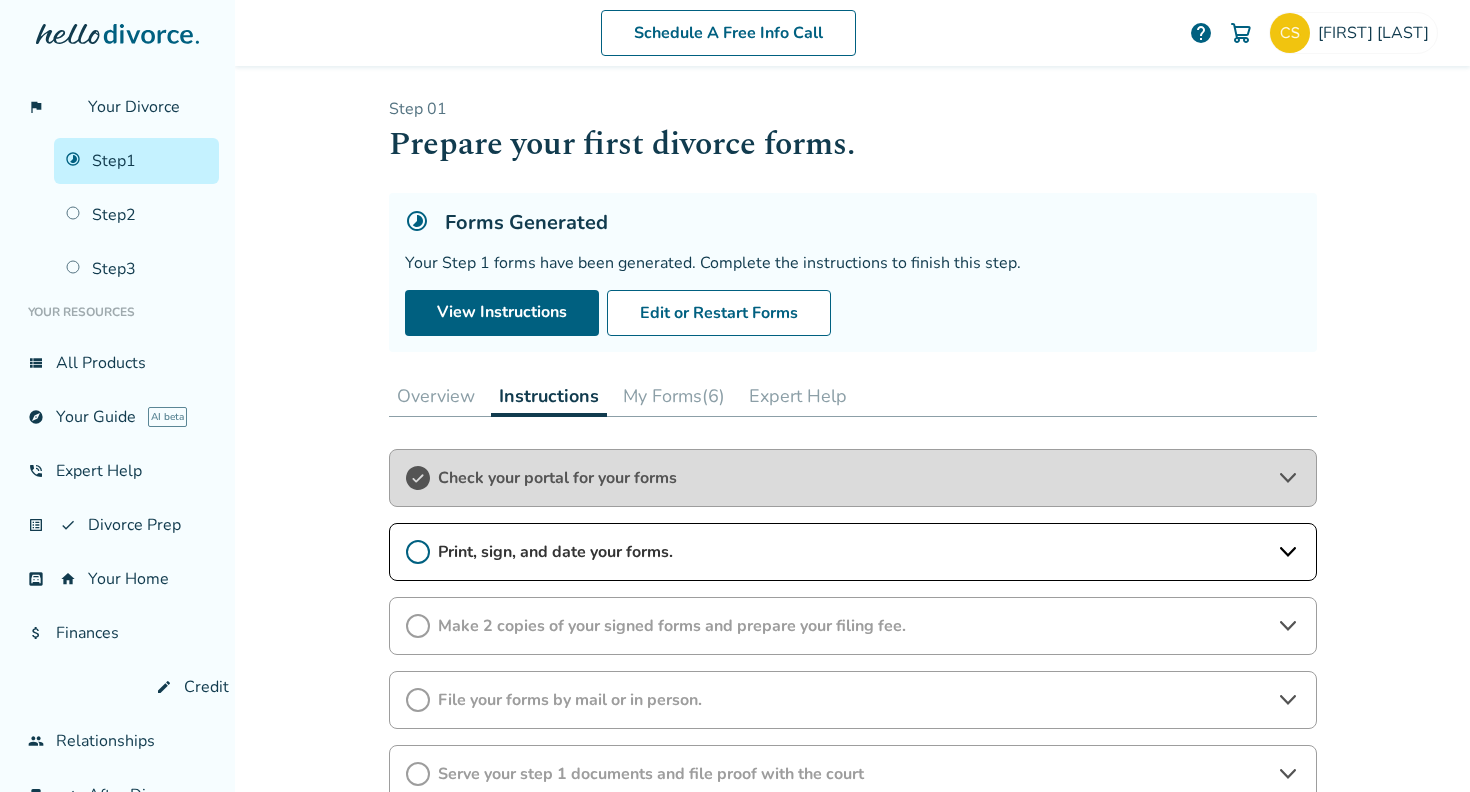 drag, startPoint x: 523, startPoint y: 393, endPoint x: 1289, endPoint y: 547, distance: 781.3271 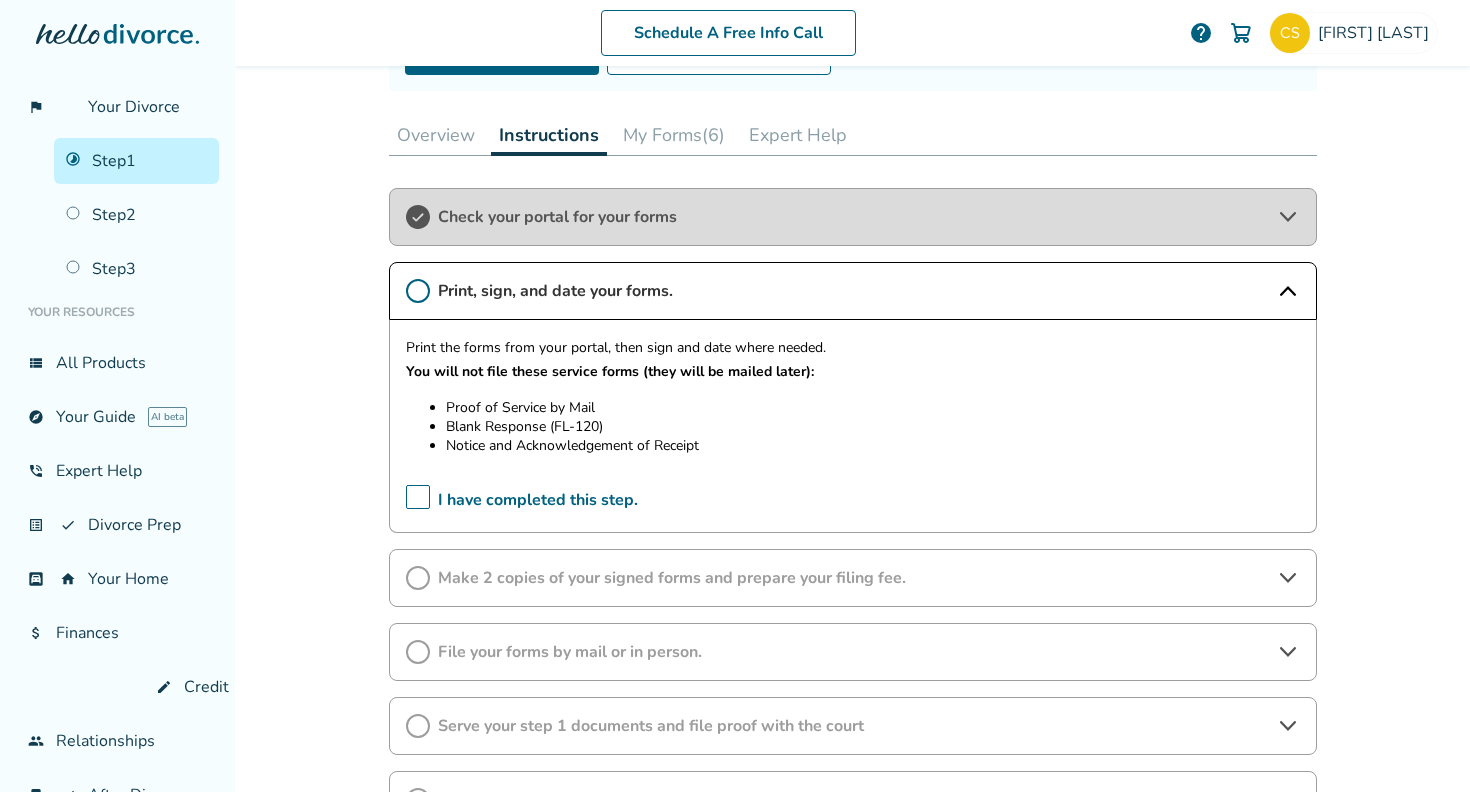 scroll, scrollTop: 262, scrollLeft: 0, axis: vertical 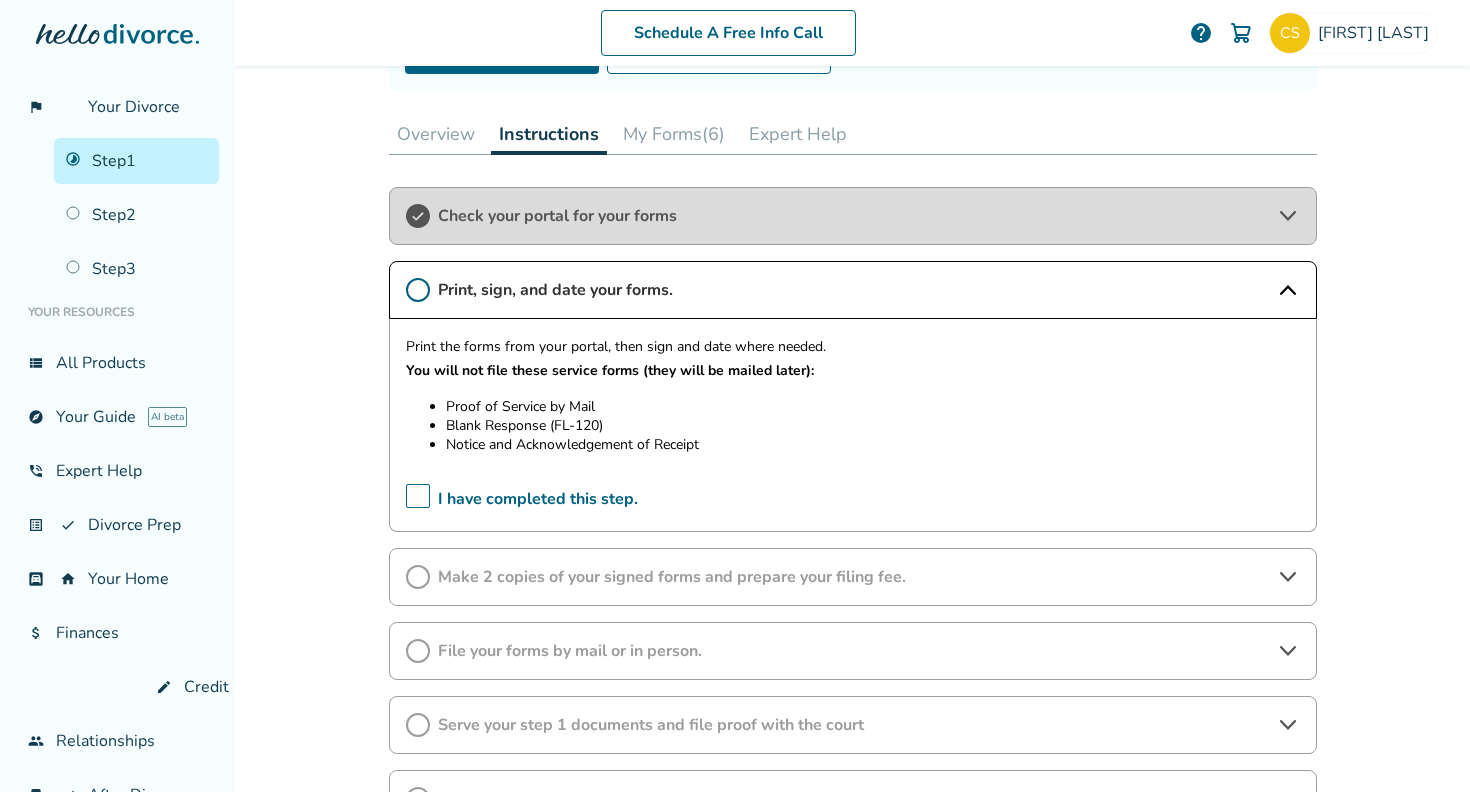 click on "My Forms  (6)" at bounding box center [674, 134] 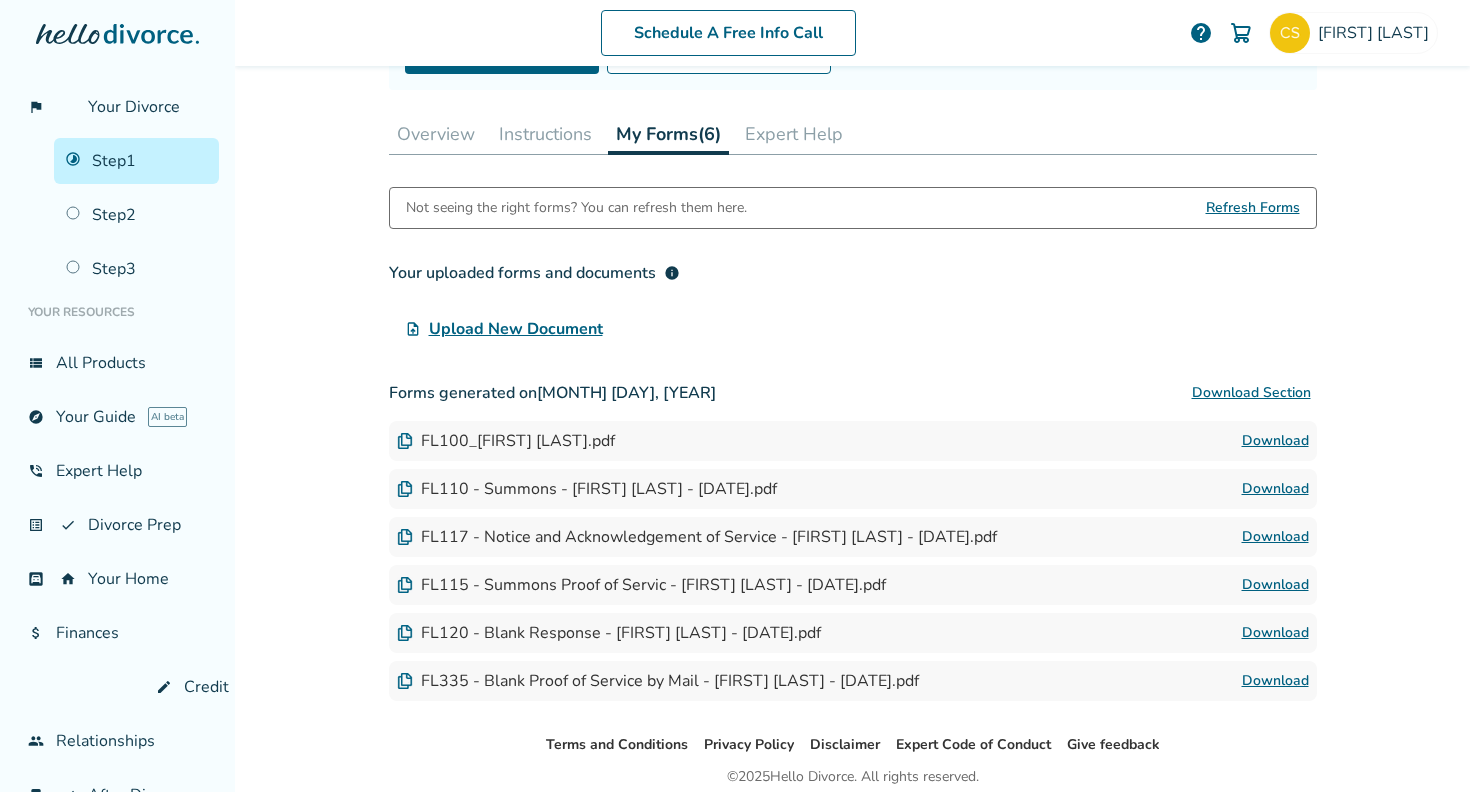click on "Download" at bounding box center [1275, 633] 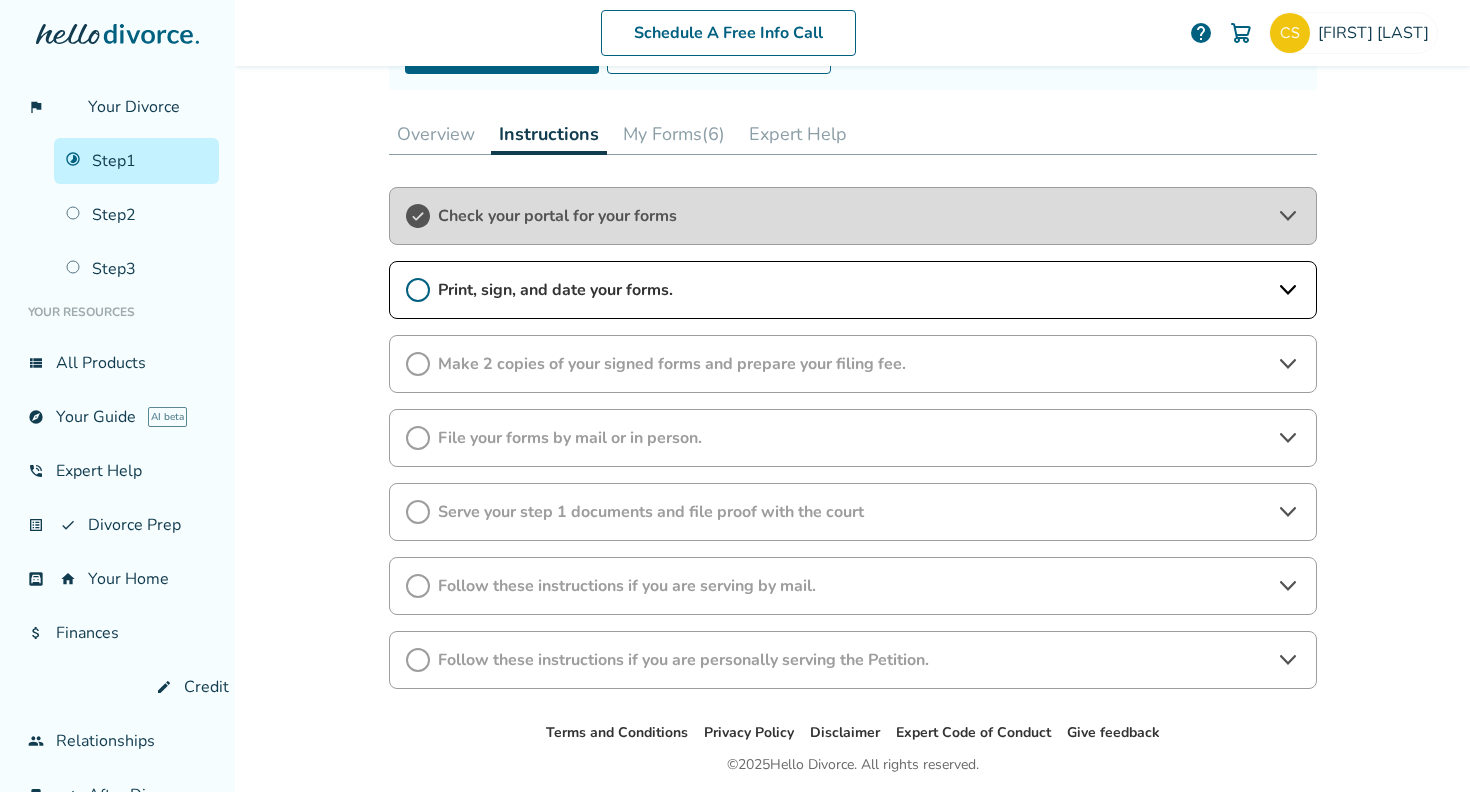 click 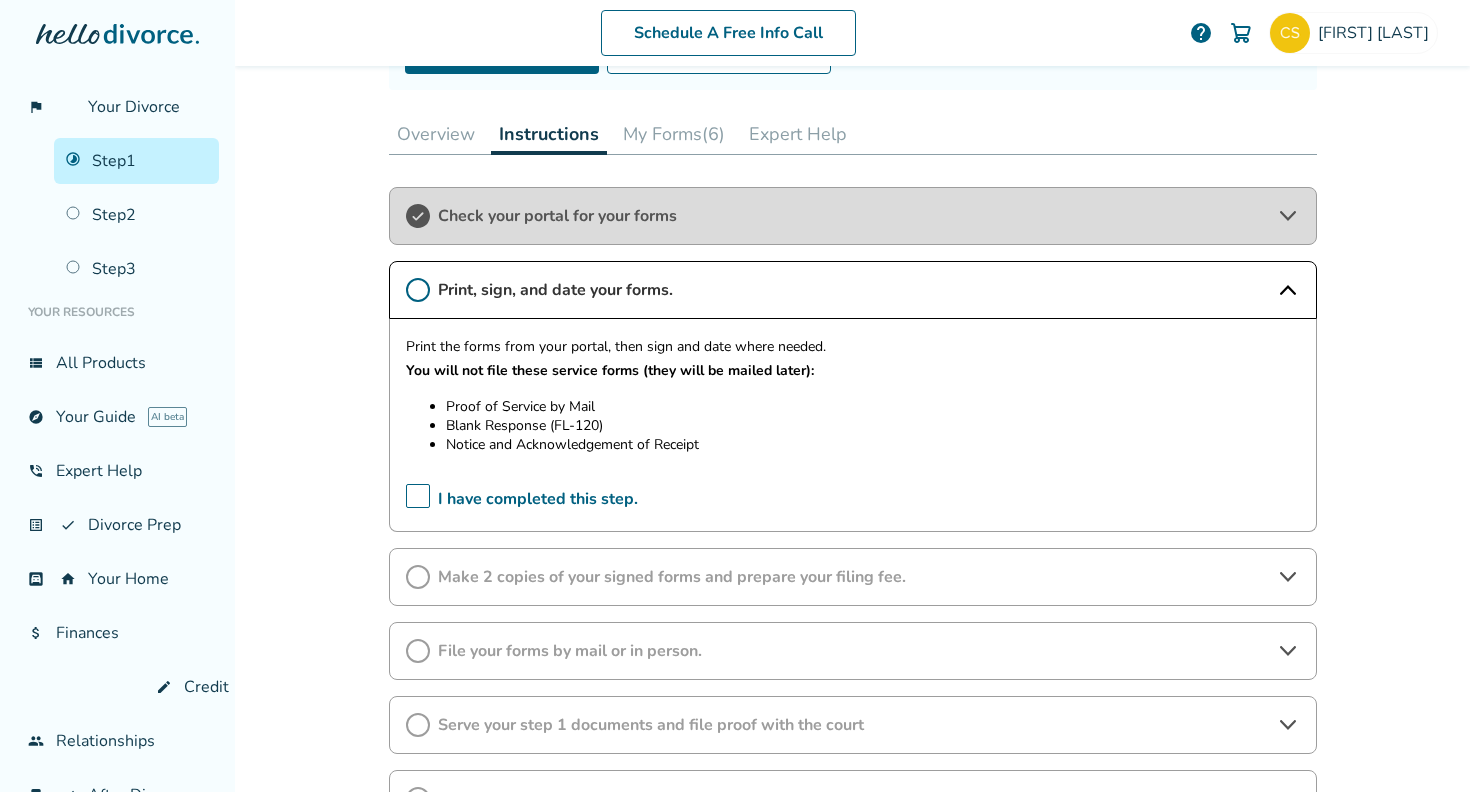 click on "I have completed this step." at bounding box center [522, 499] 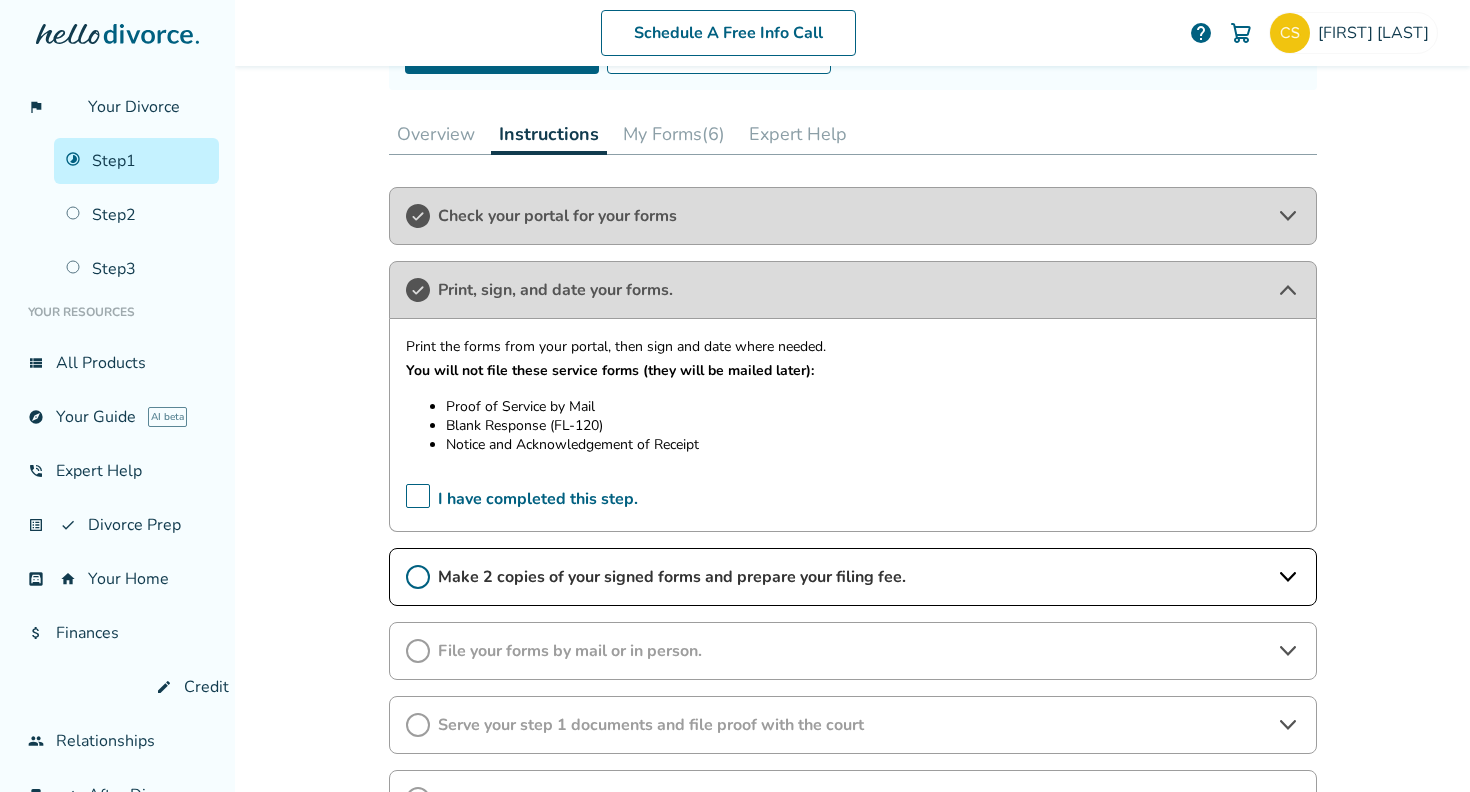 click 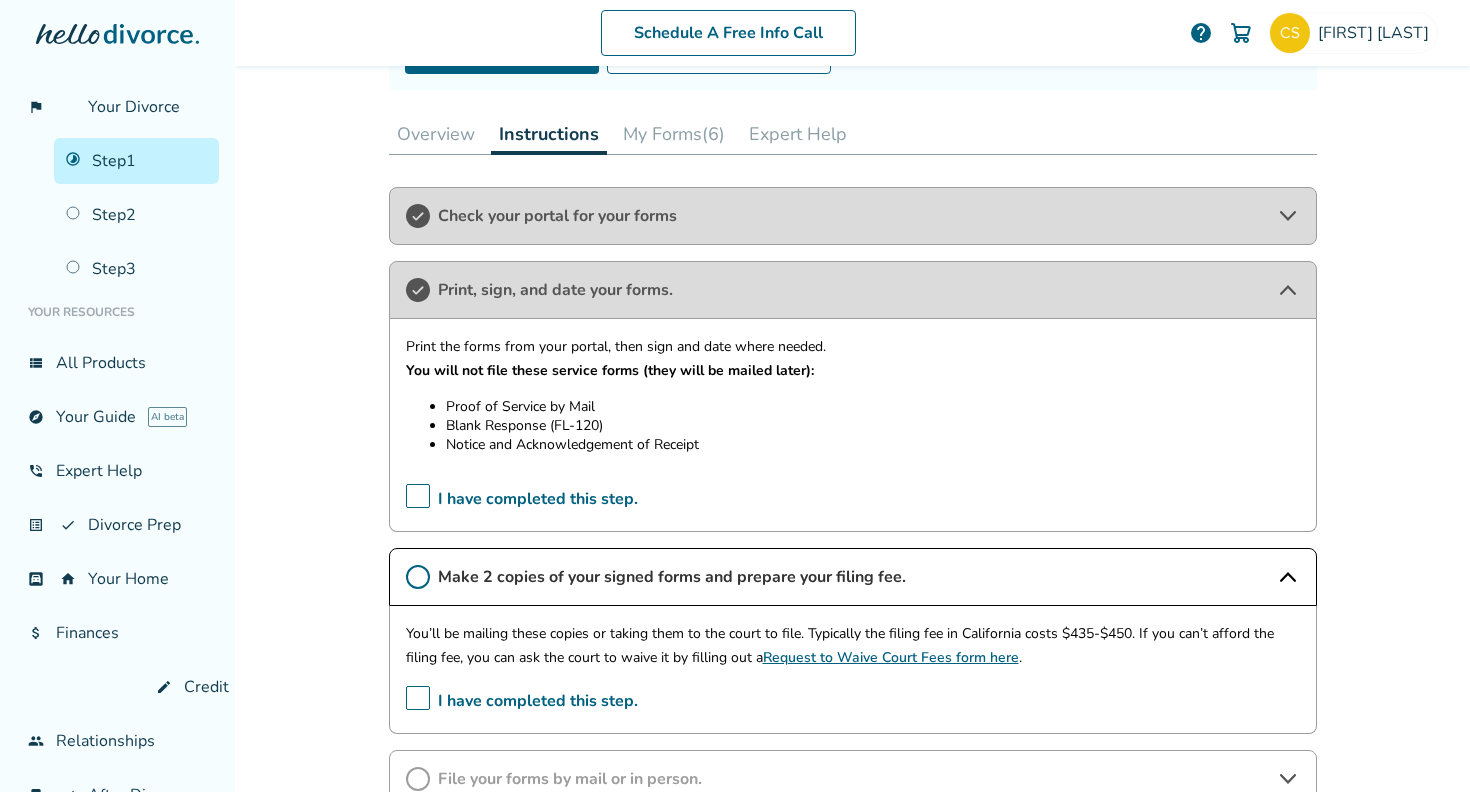 click on "Request to Waive Court Fees form here" at bounding box center [891, 657] 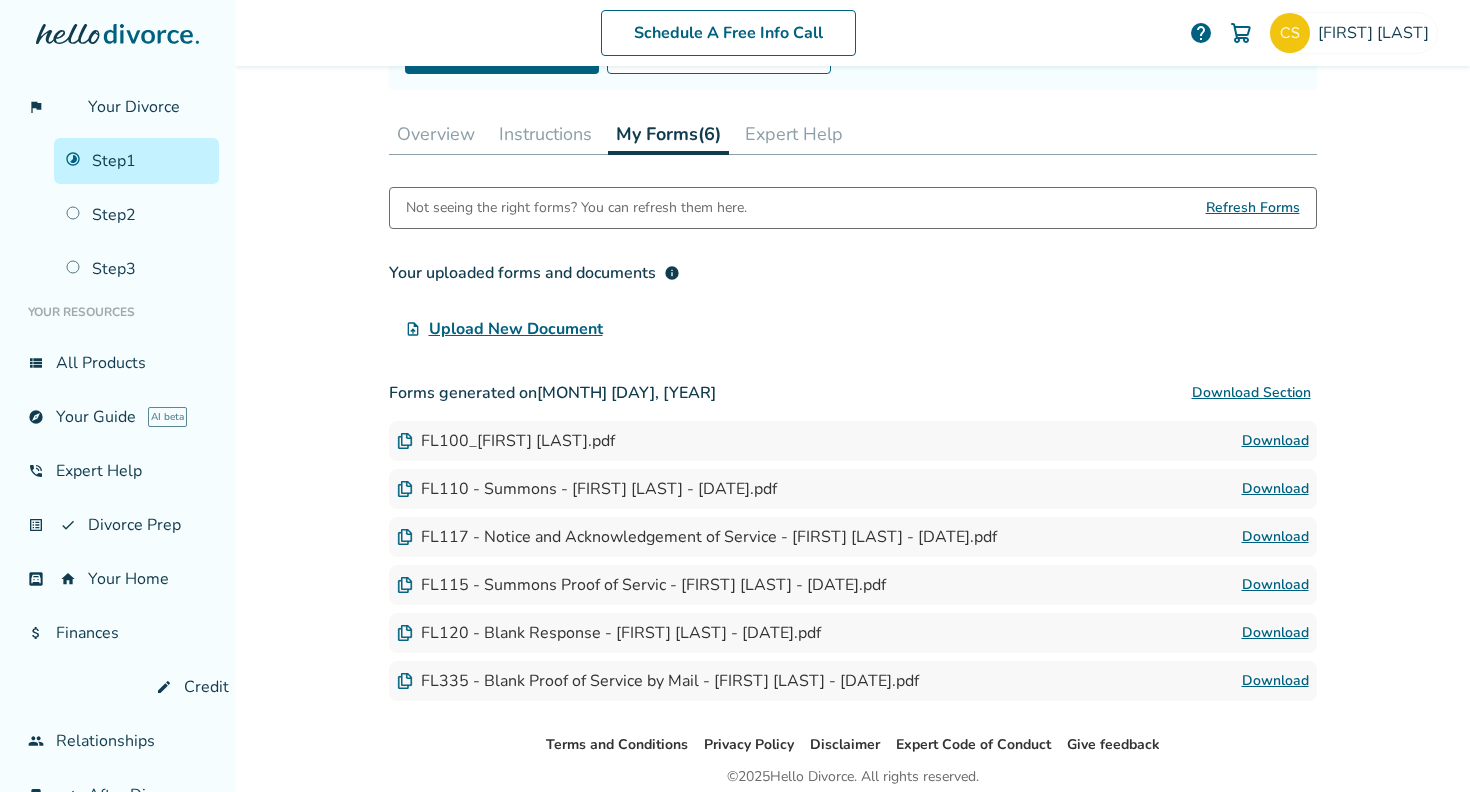 click on "Instructions" at bounding box center (545, 134) 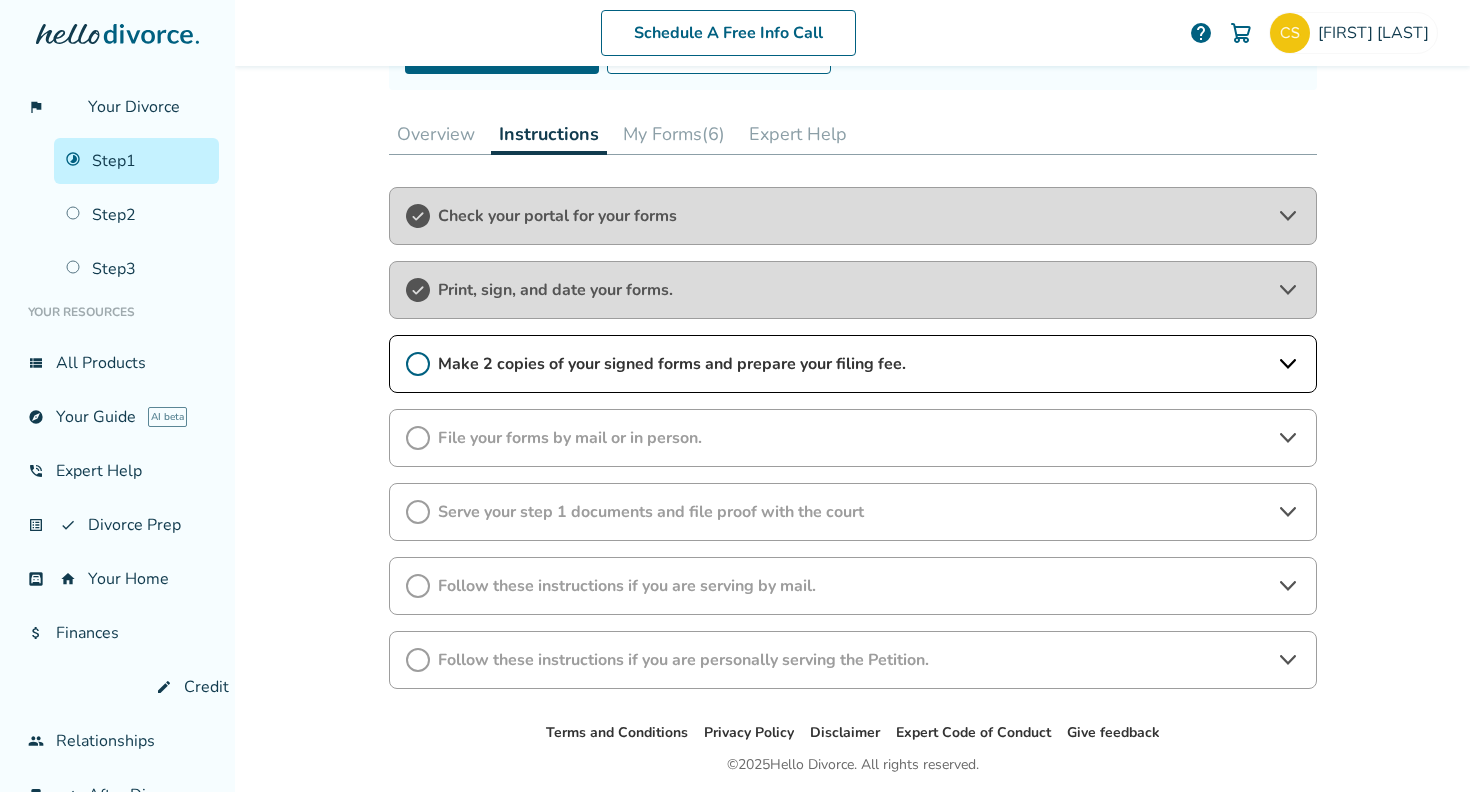 click 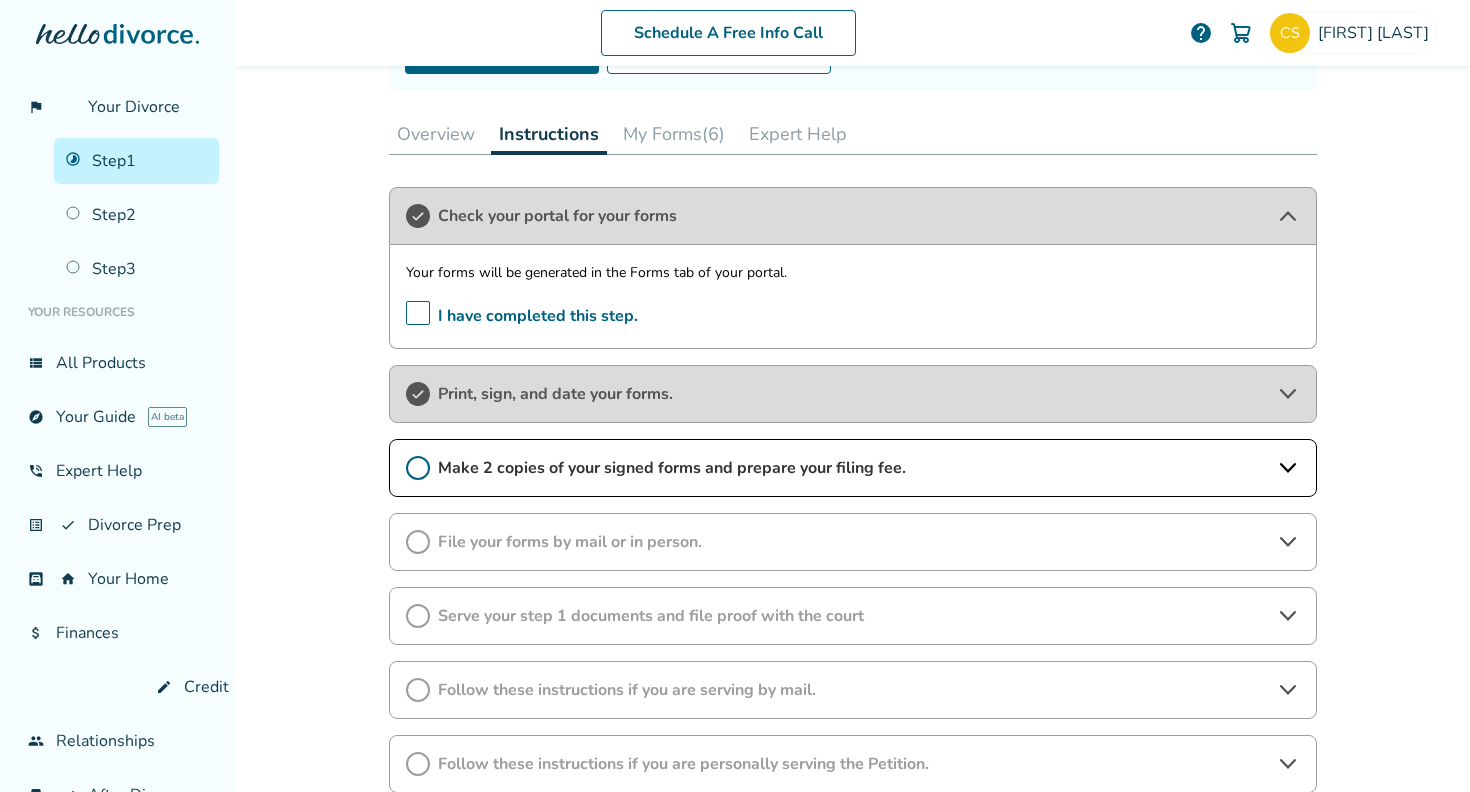 click 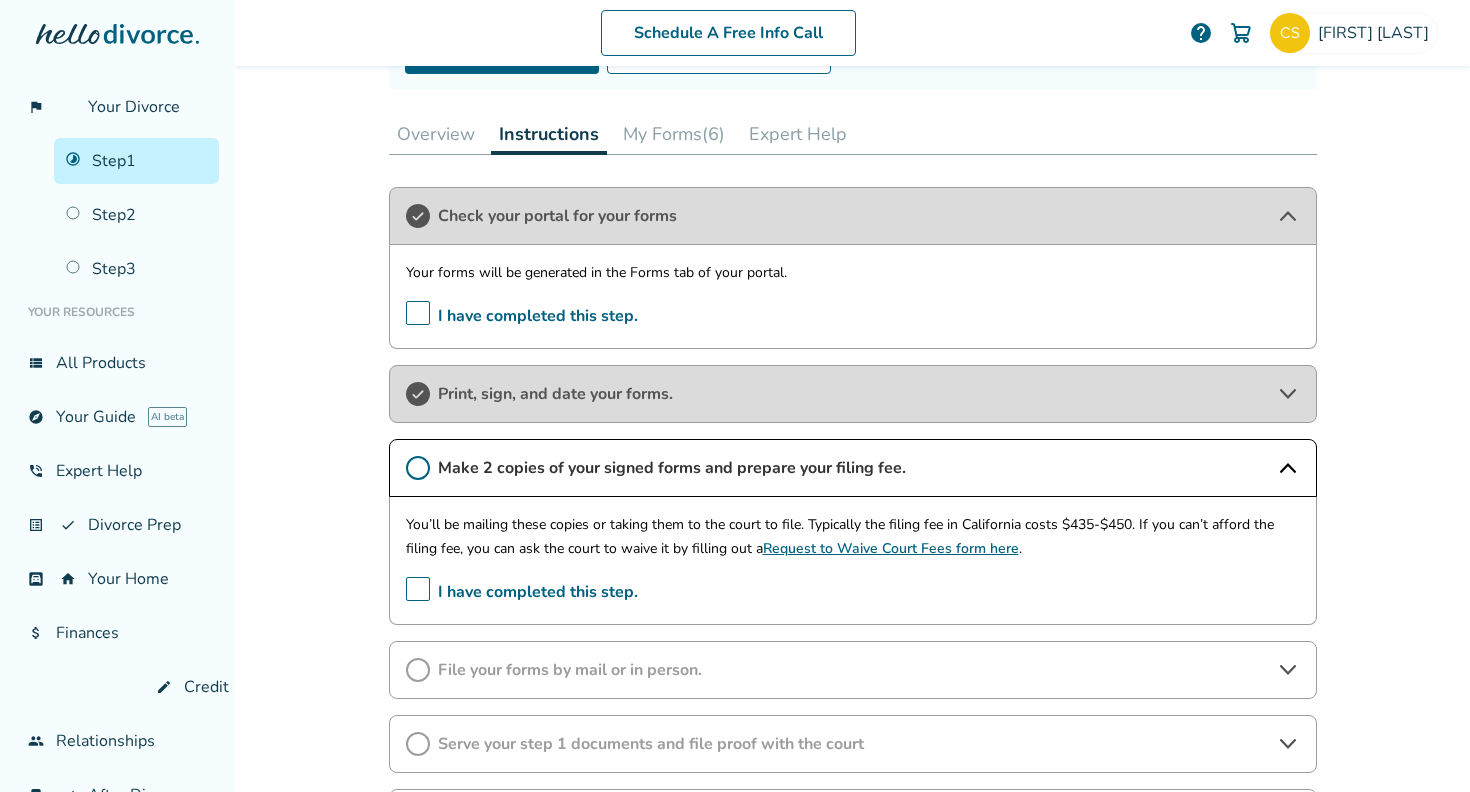 click on "My Forms  (6)" at bounding box center (674, 134) 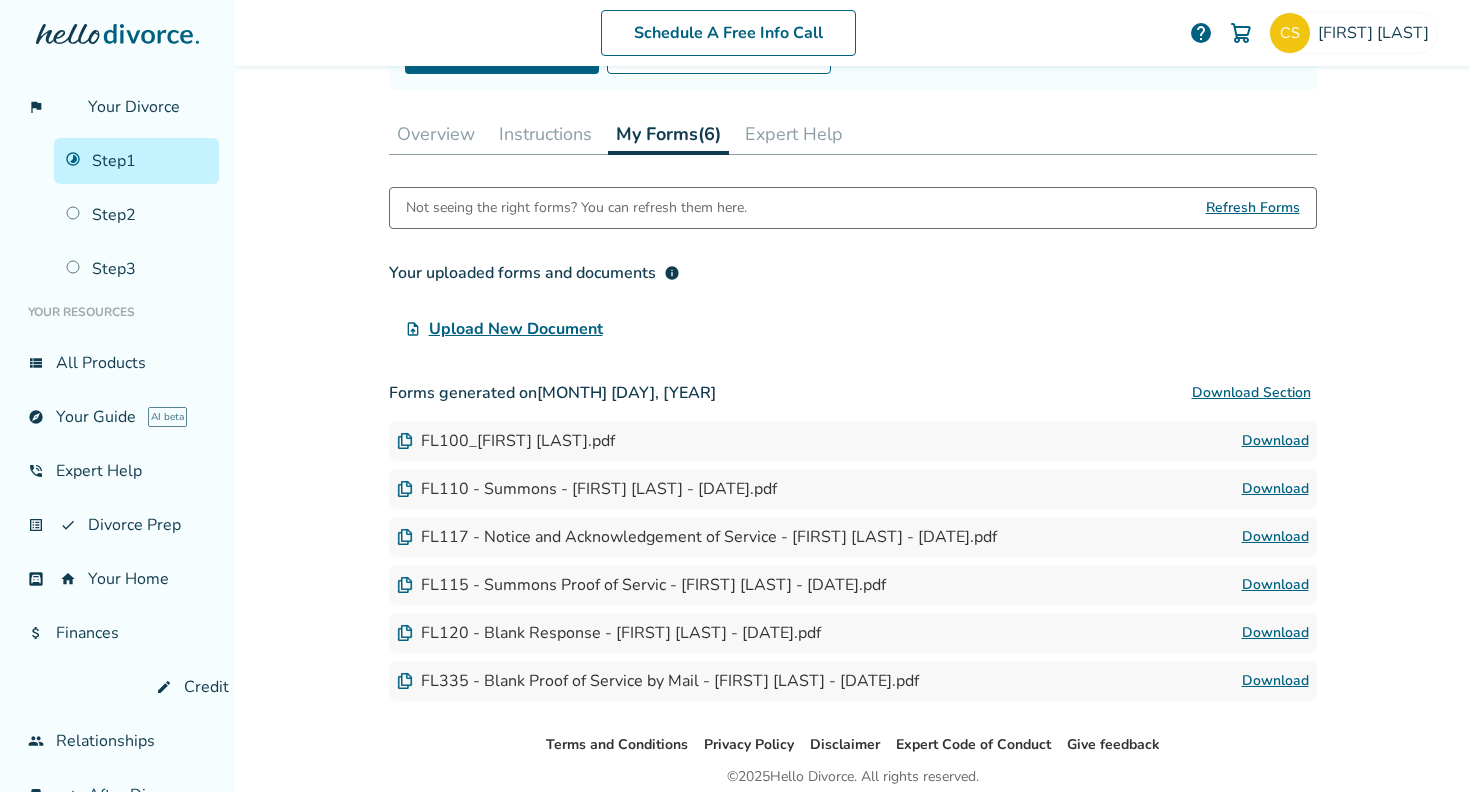 click on "Instructions" at bounding box center (545, 134) 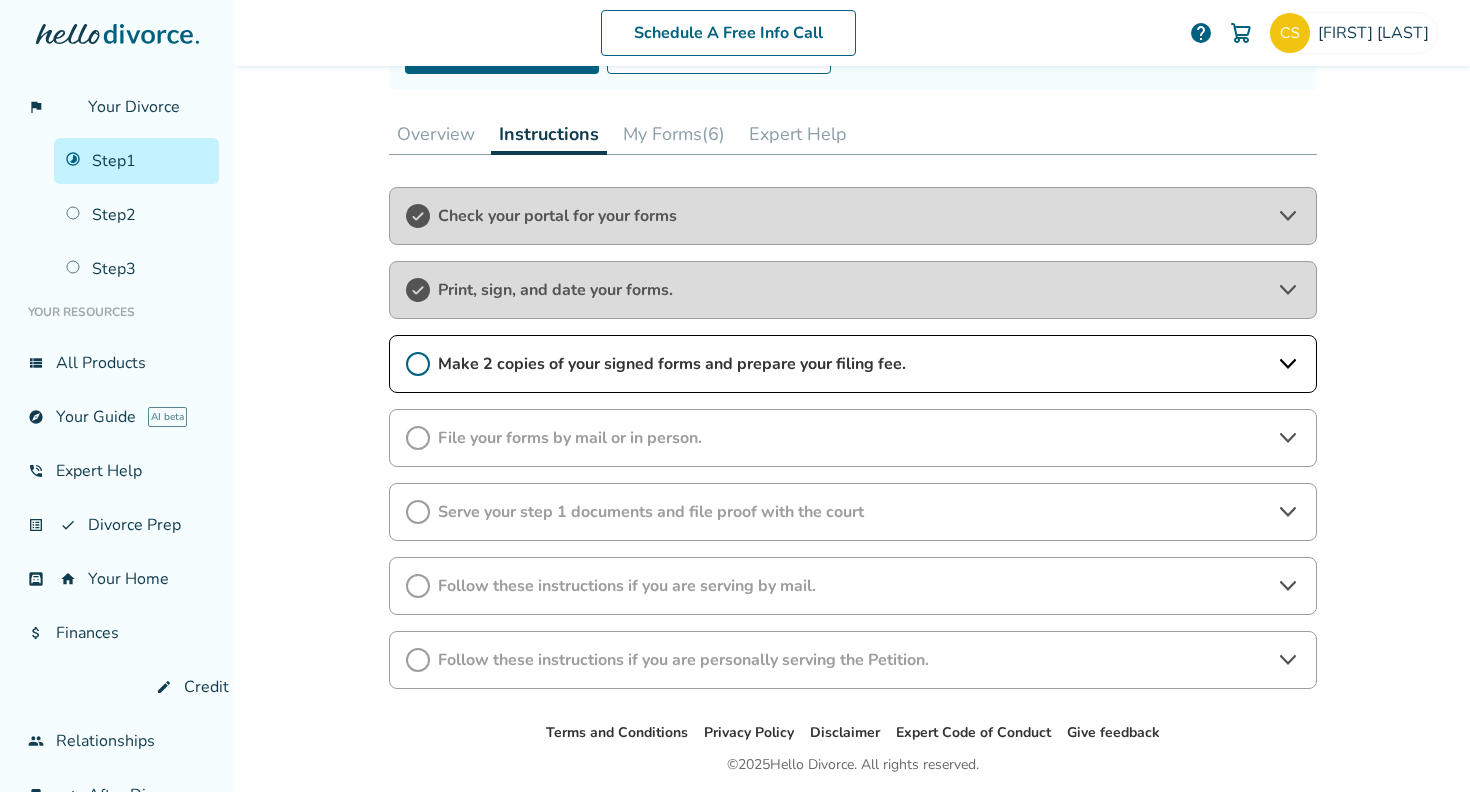 click 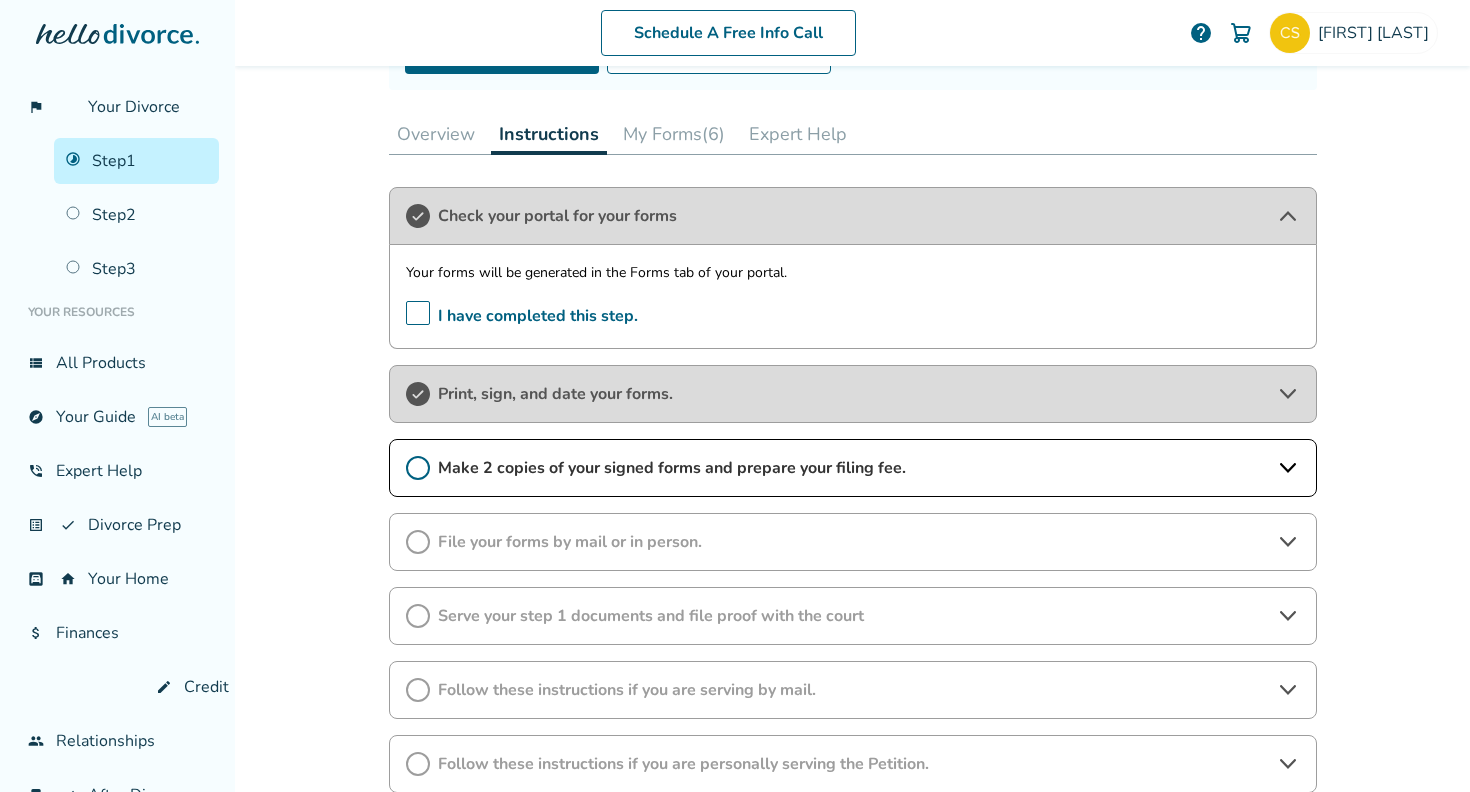 click 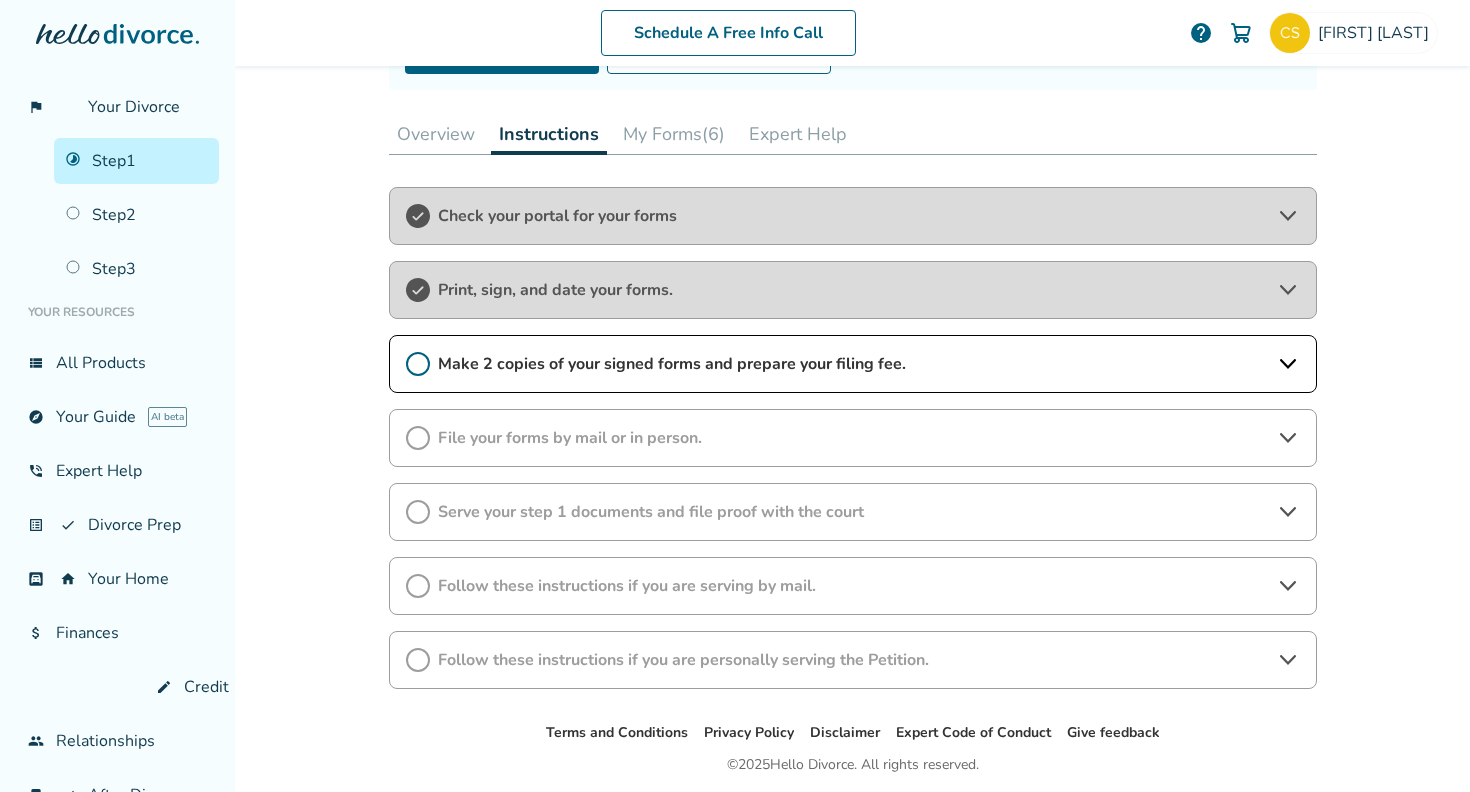 click 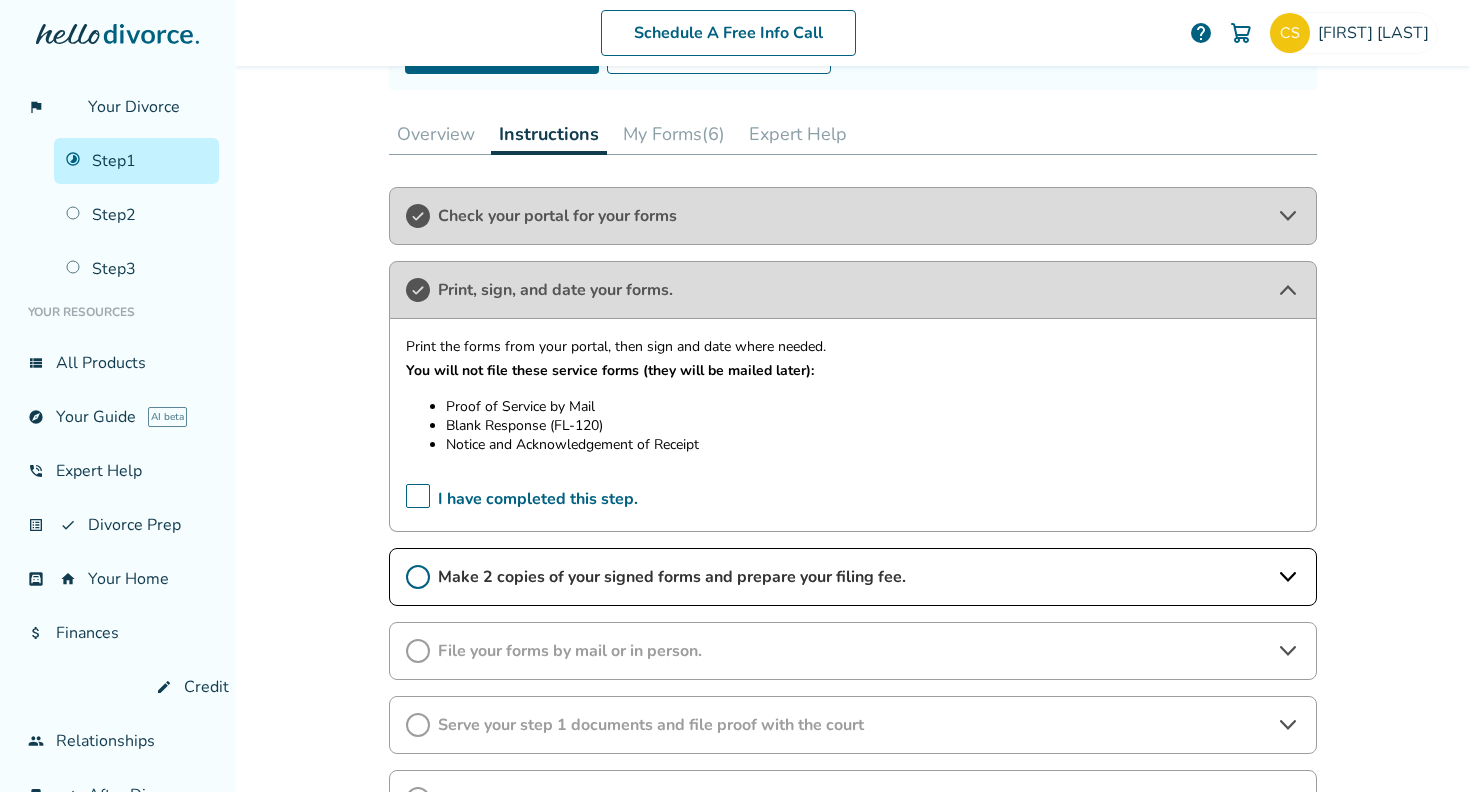 click 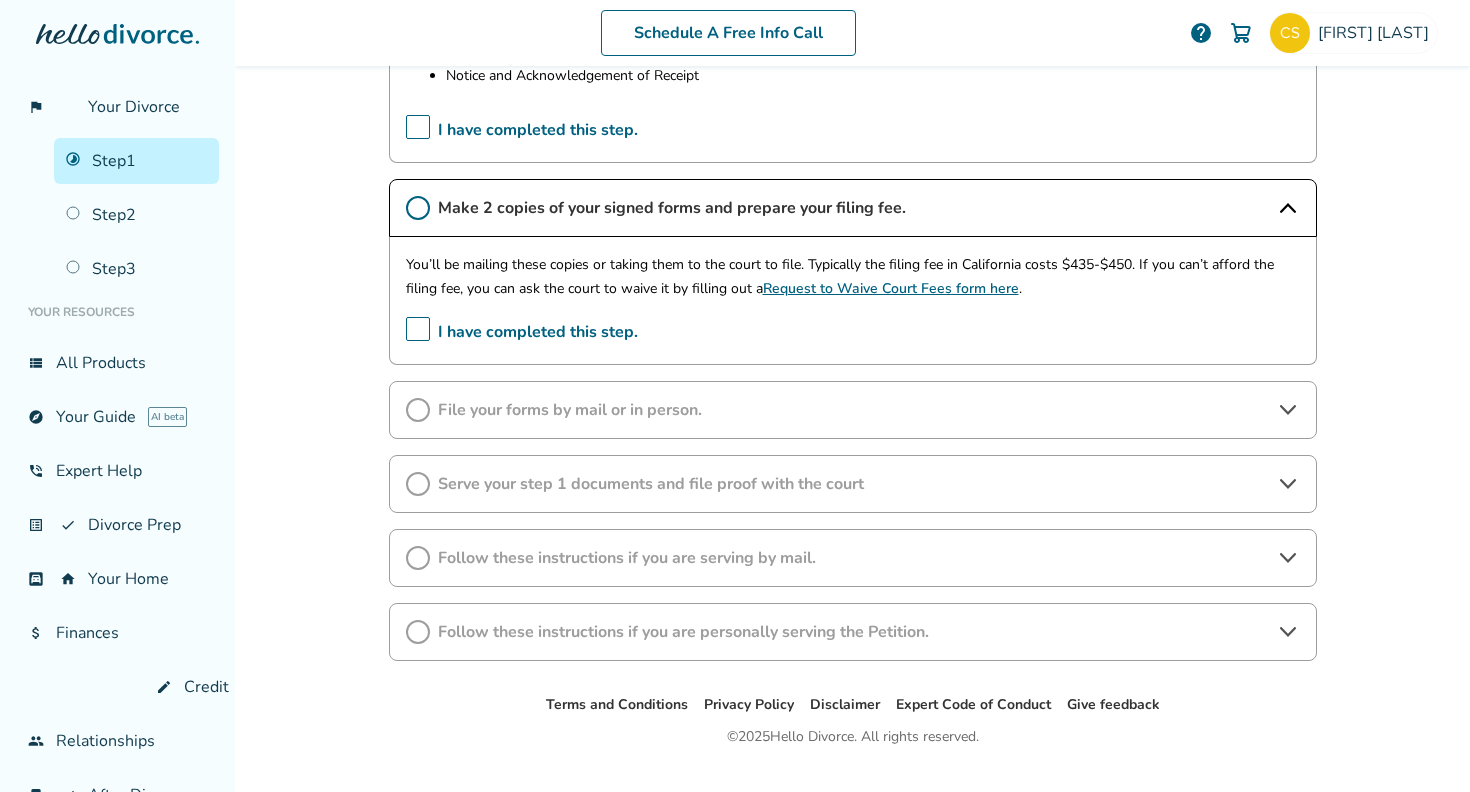 scroll, scrollTop: 635, scrollLeft: 0, axis: vertical 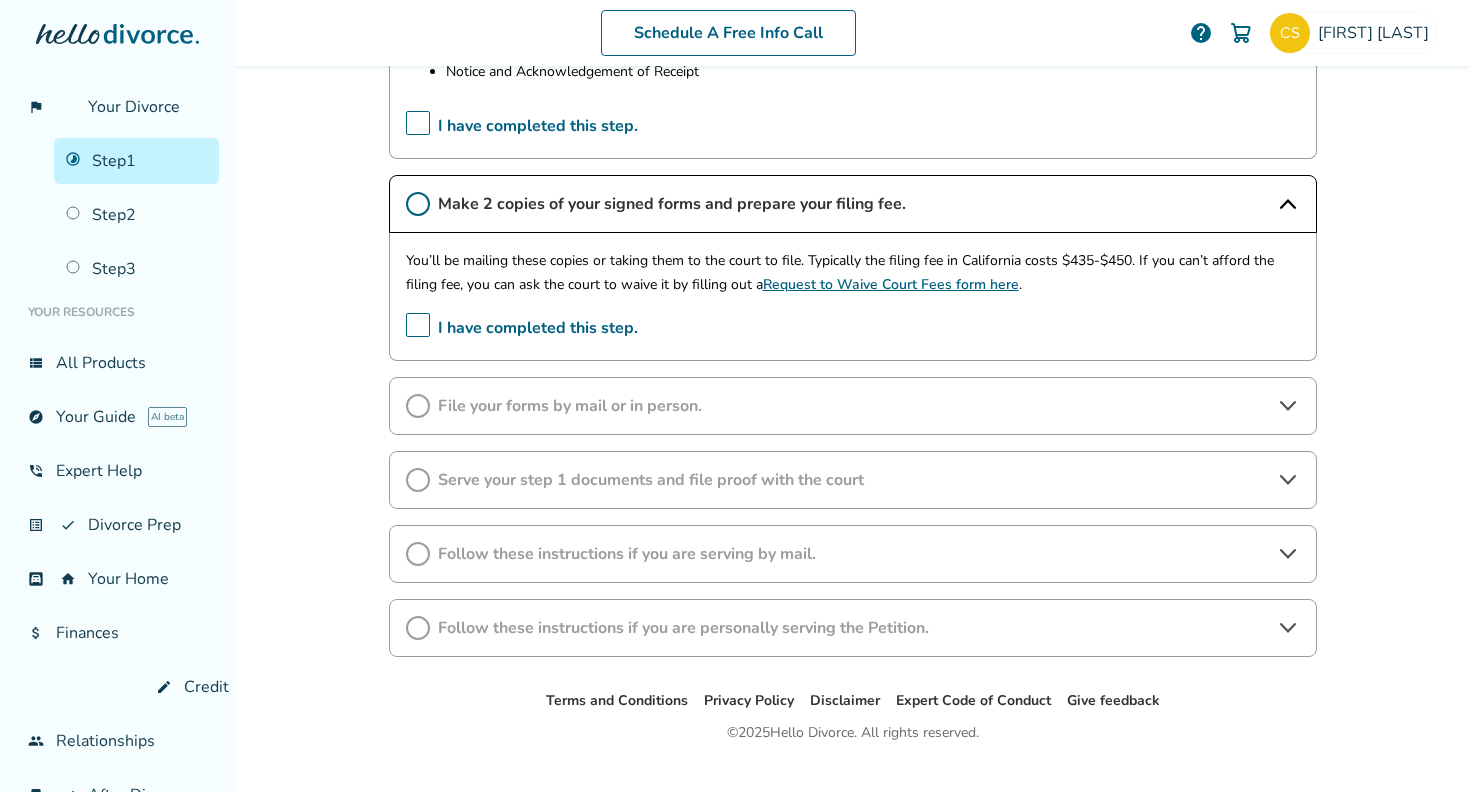 click on "I have completed this step." at bounding box center [522, 328] 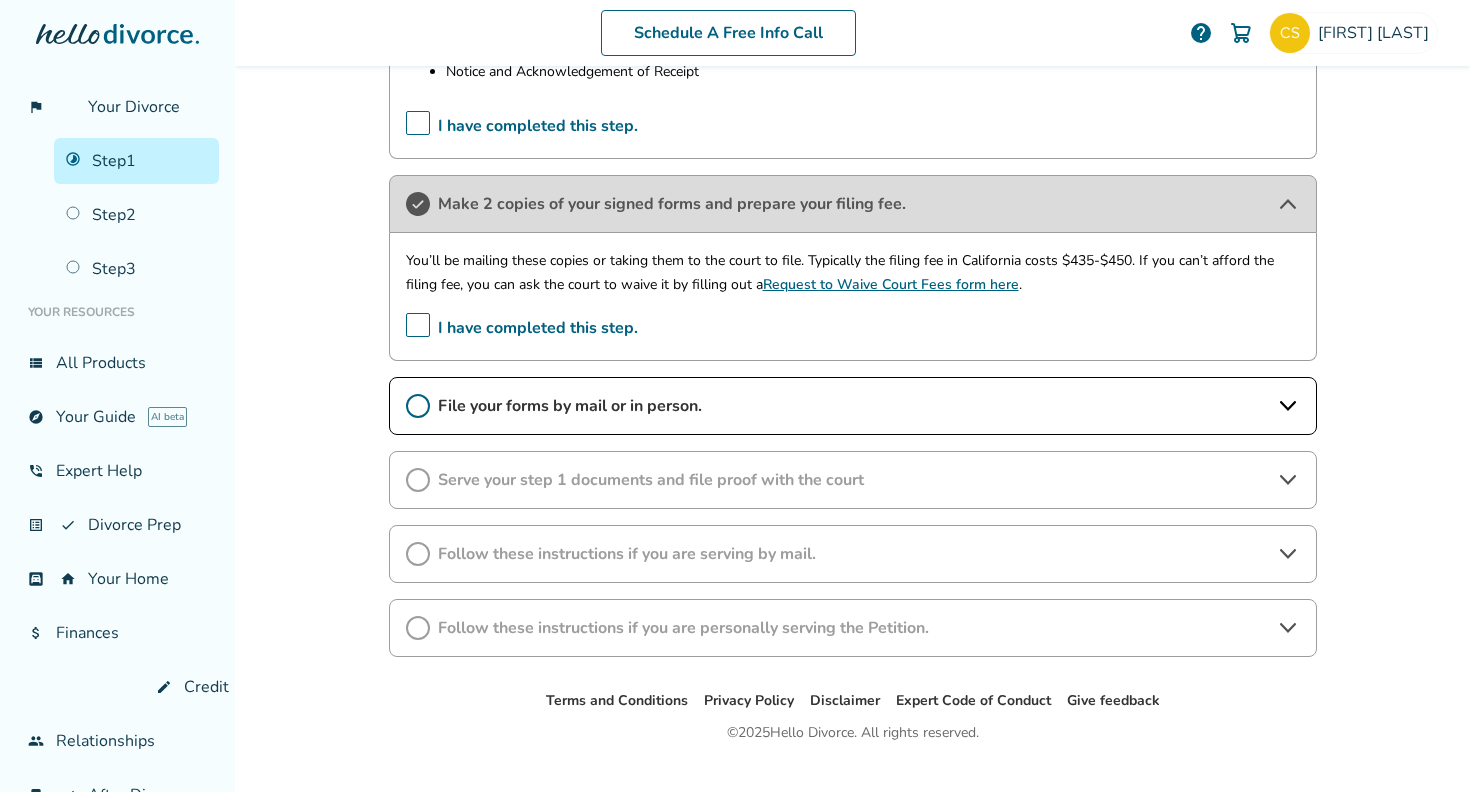 click 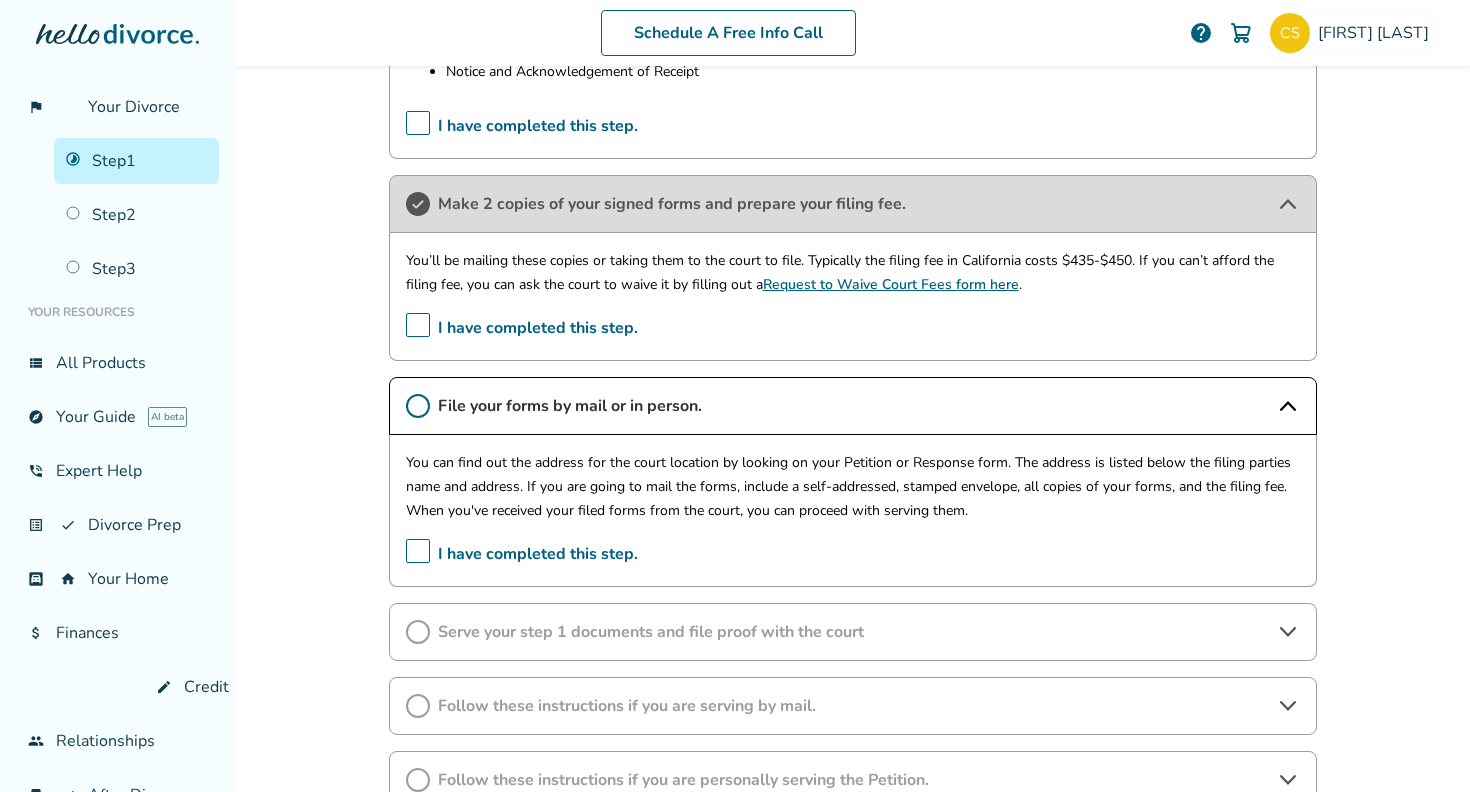 click on "I have completed this step." at bounding box center (522, 554) 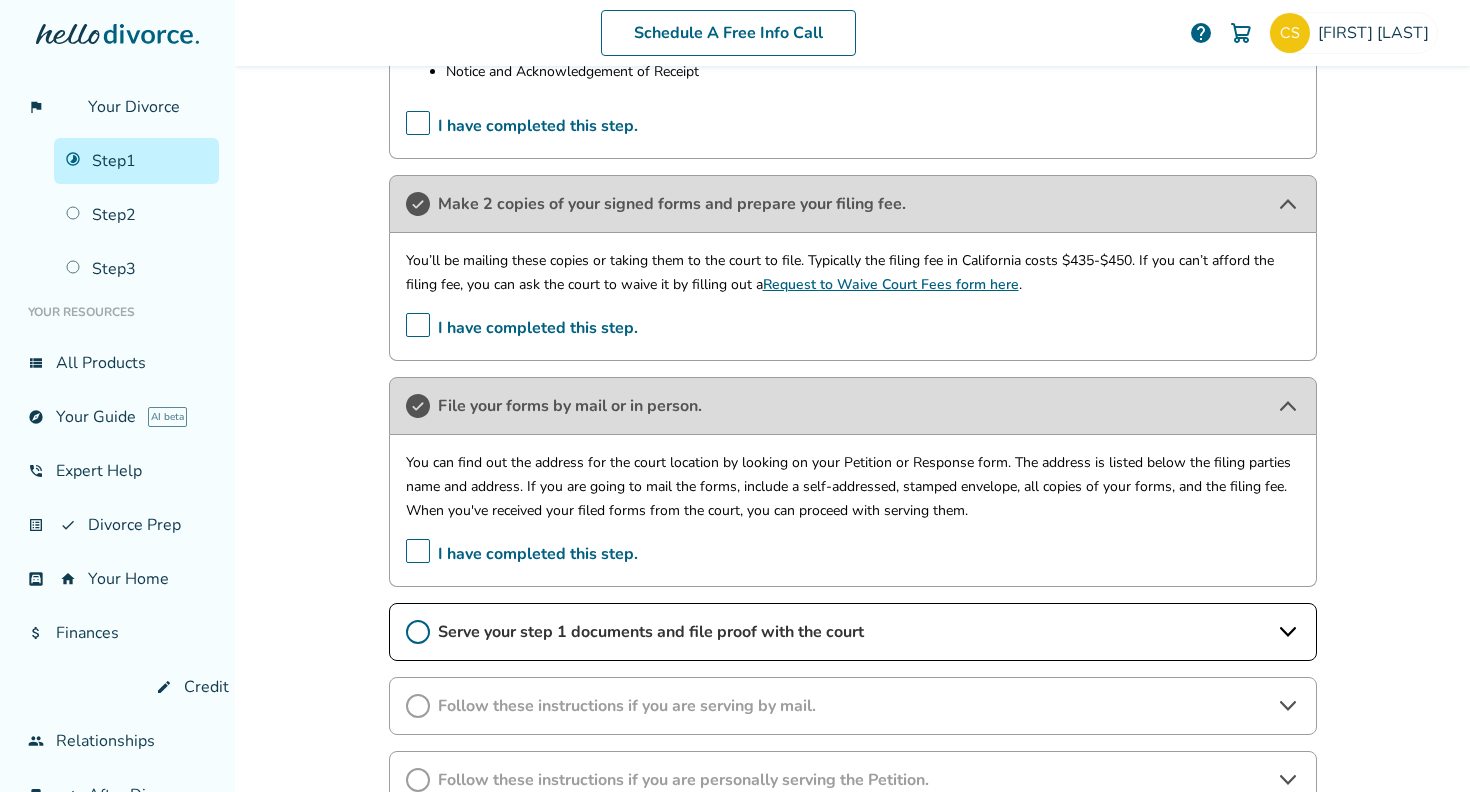 click 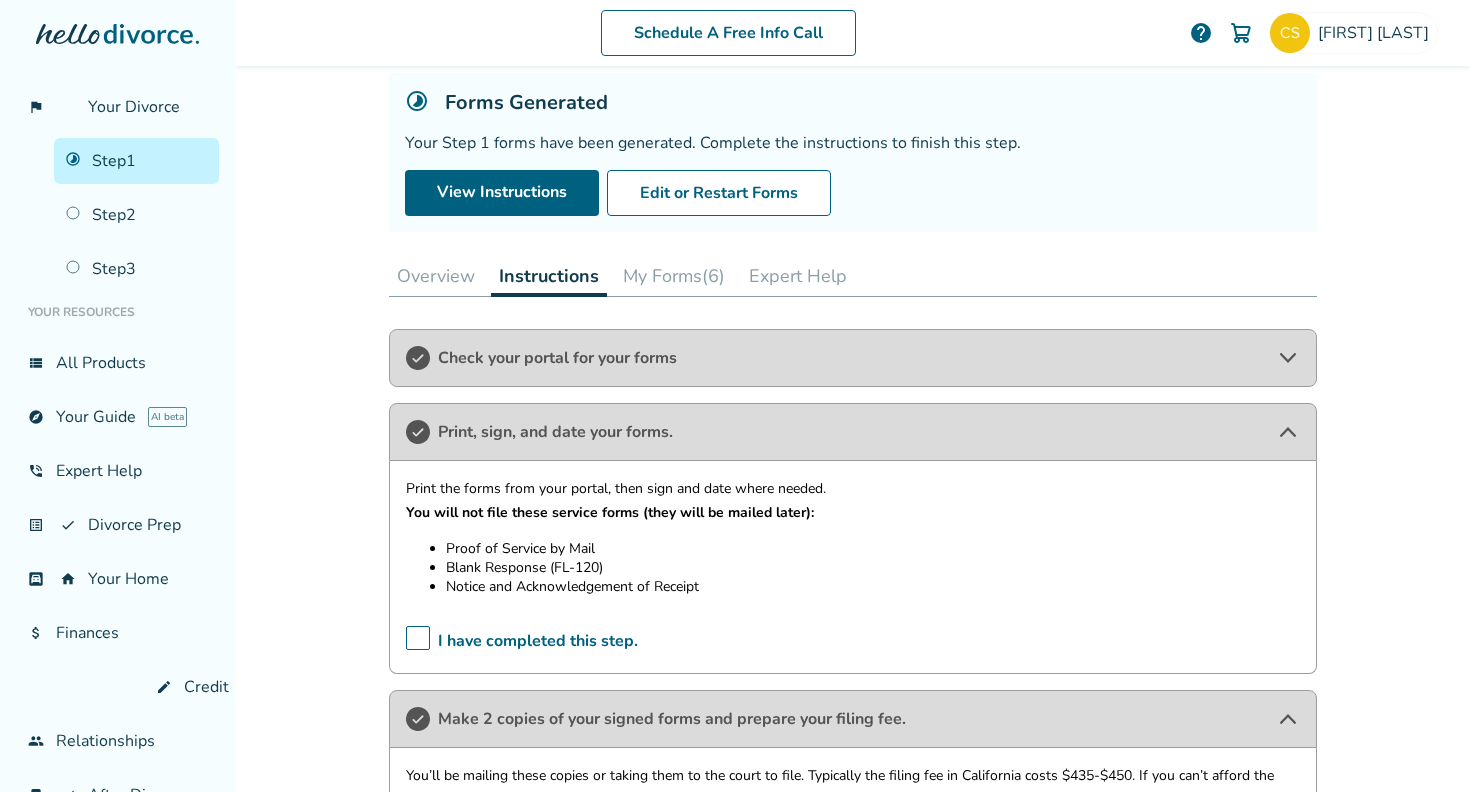 scroll, scrollTop: 119, scrollLeft: 0, axis: vertical 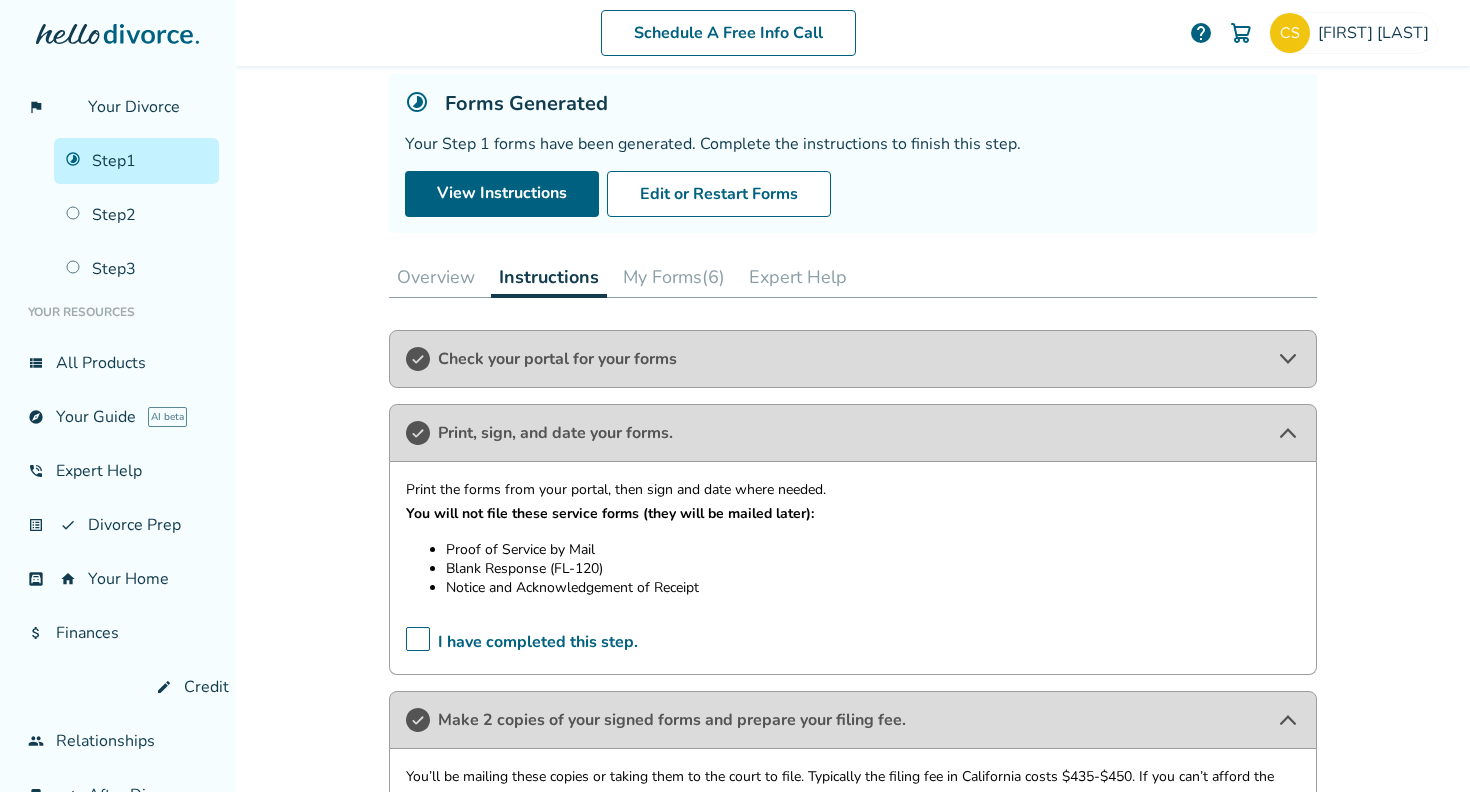 click on "My Forms  (6)" at bounding box center [674, 277] 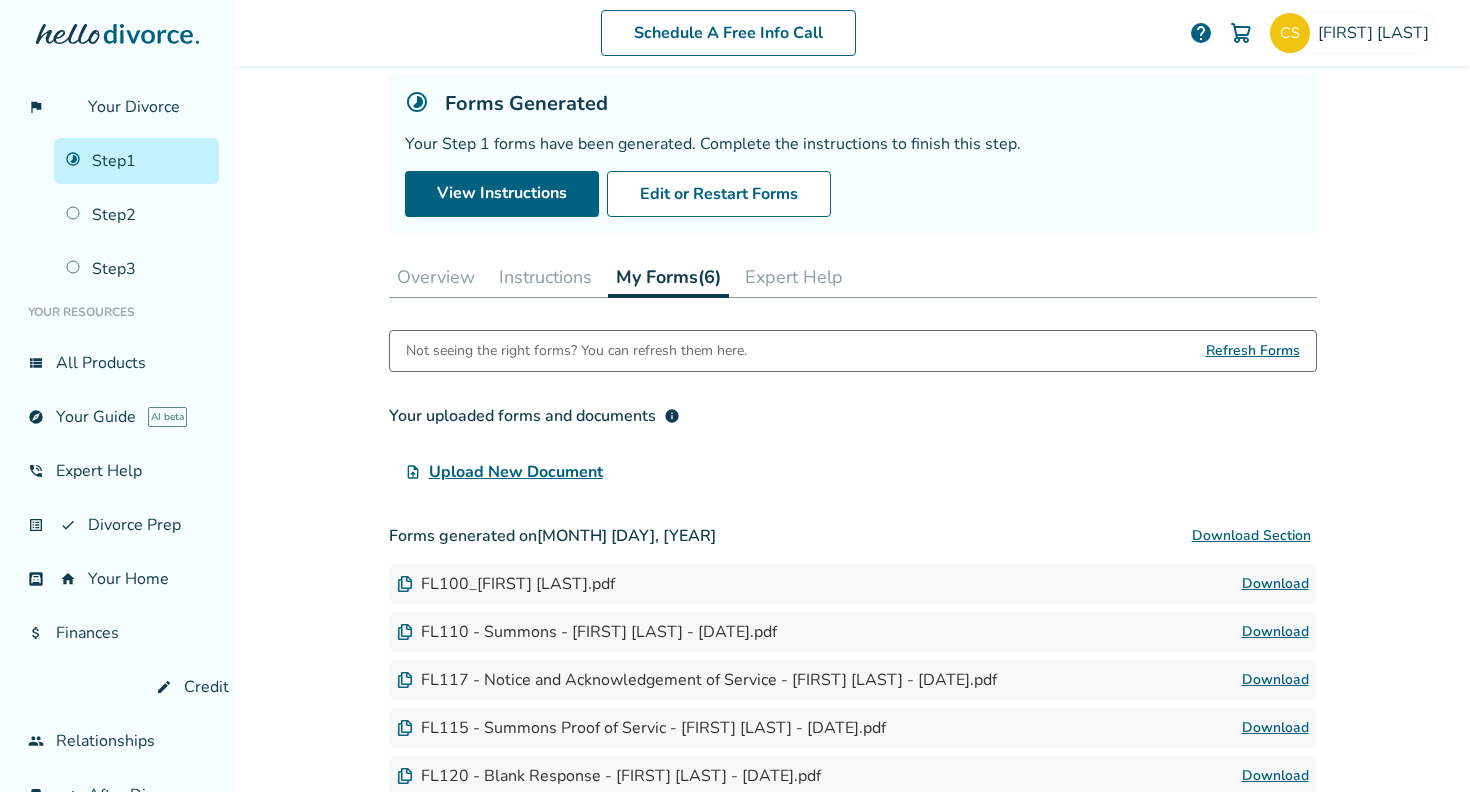 click on "FL115 - Summons Proof of Servic - [FIRST] [LAST] - [DATE].pdf" at bounding box center [641, 728] 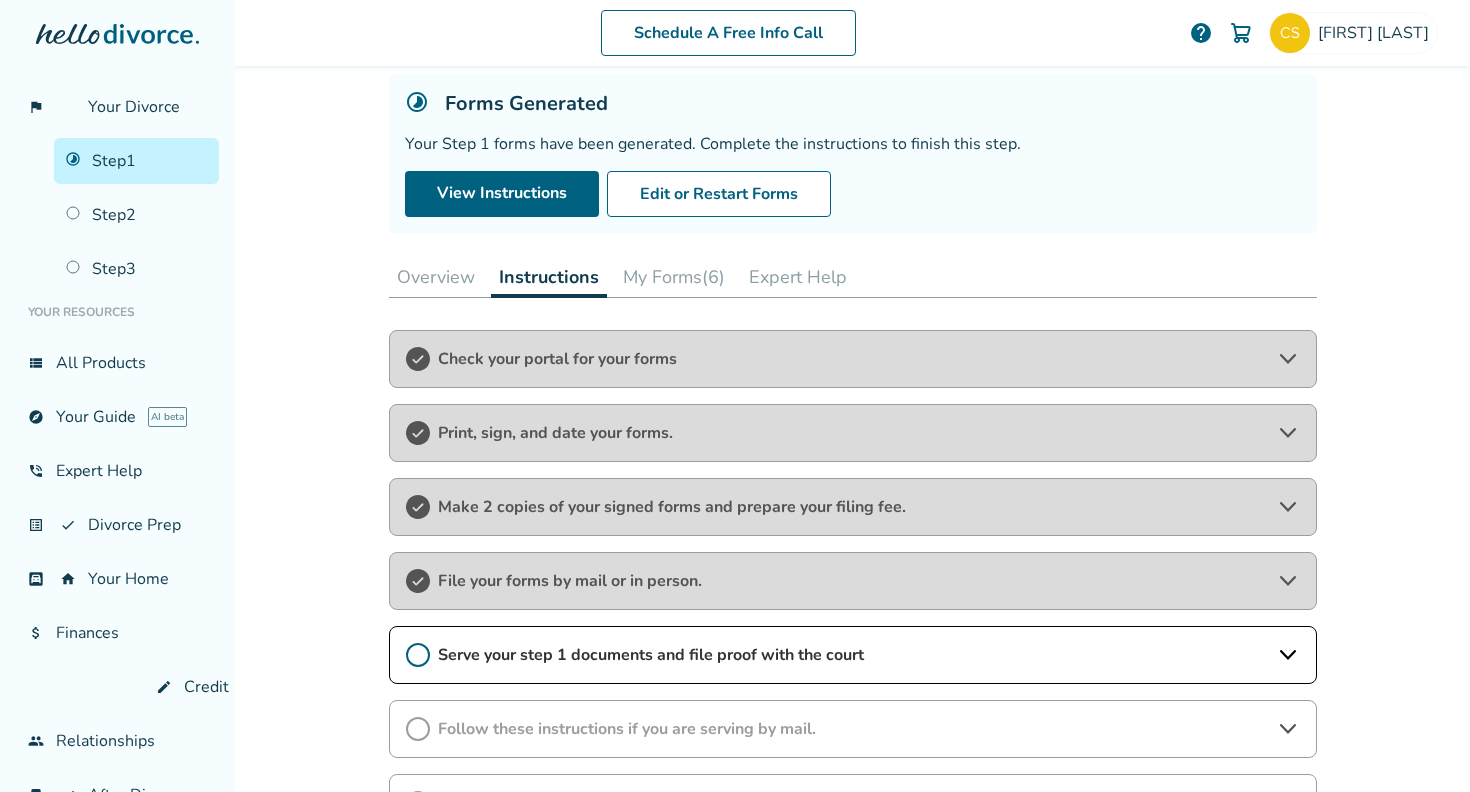 click 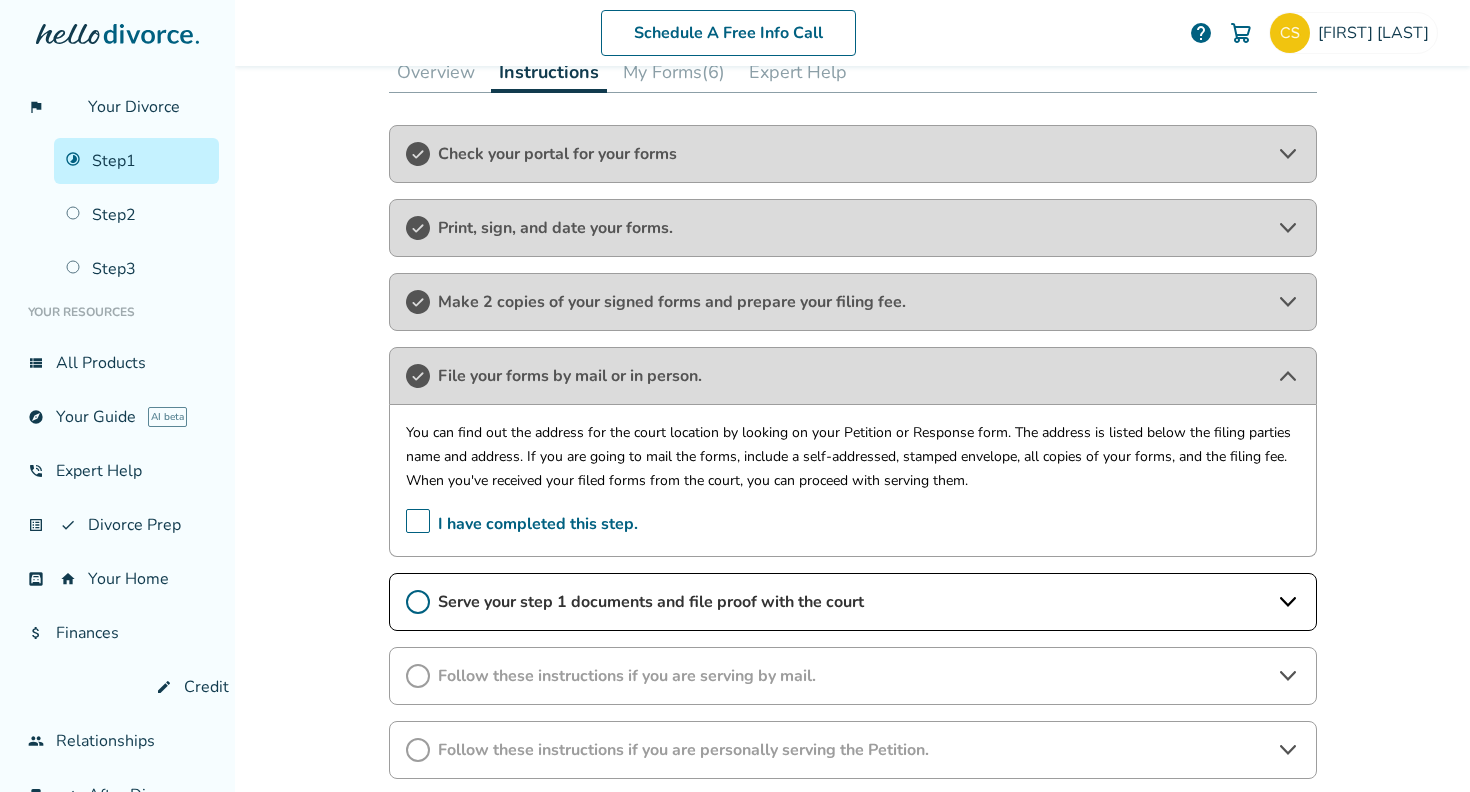 scroll, scrollTop: 325, scrollLeft: 0, axis: vertical 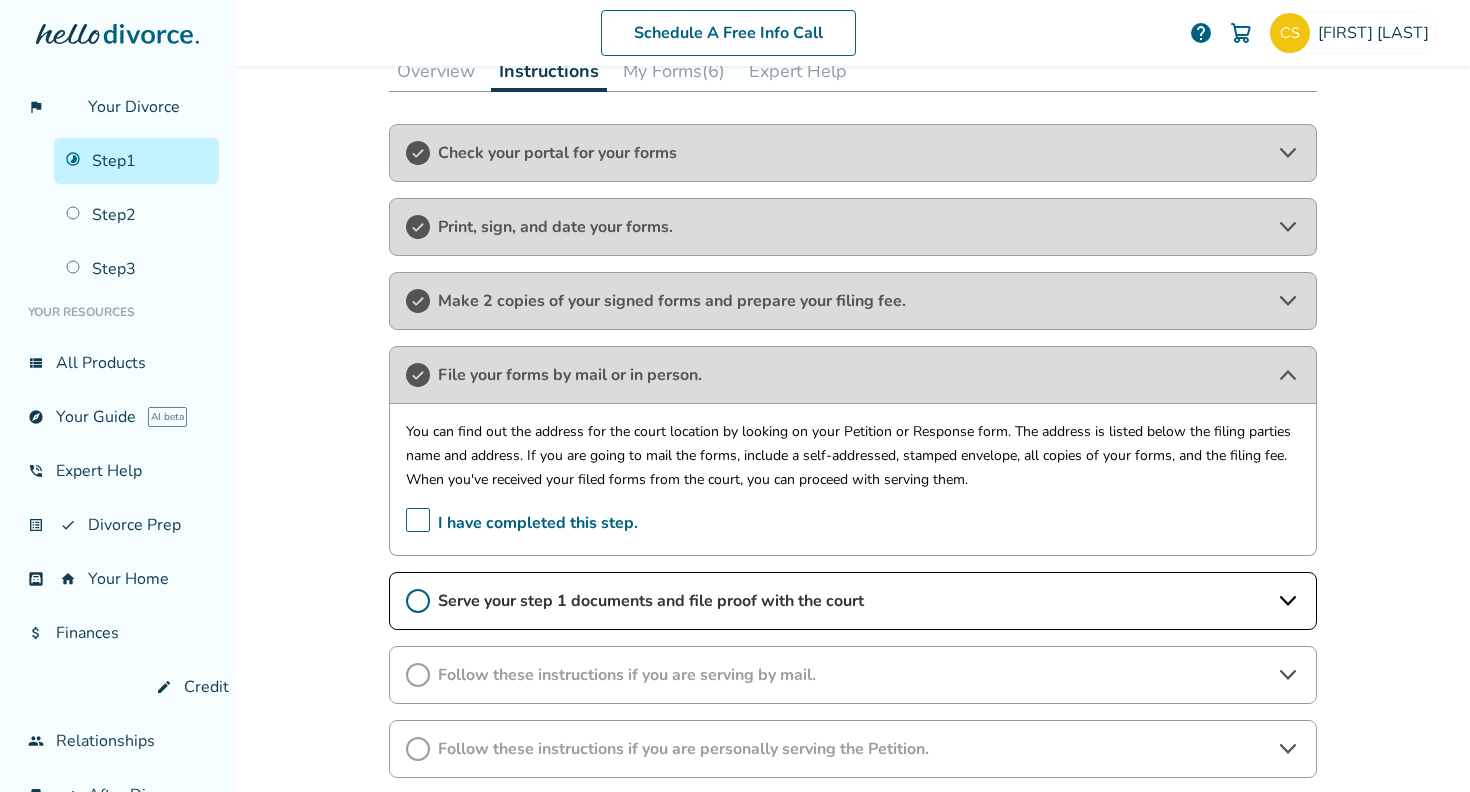 click 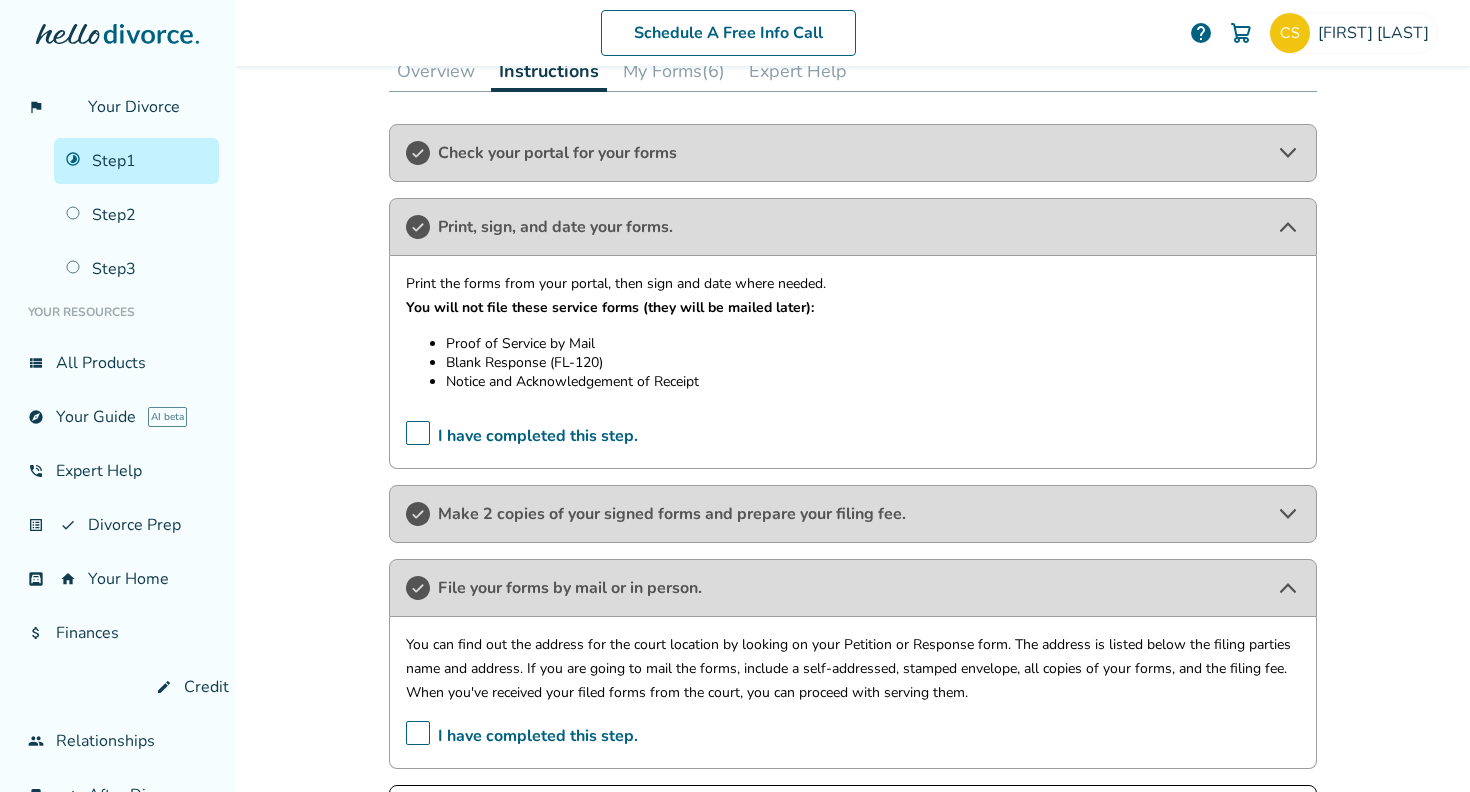 click 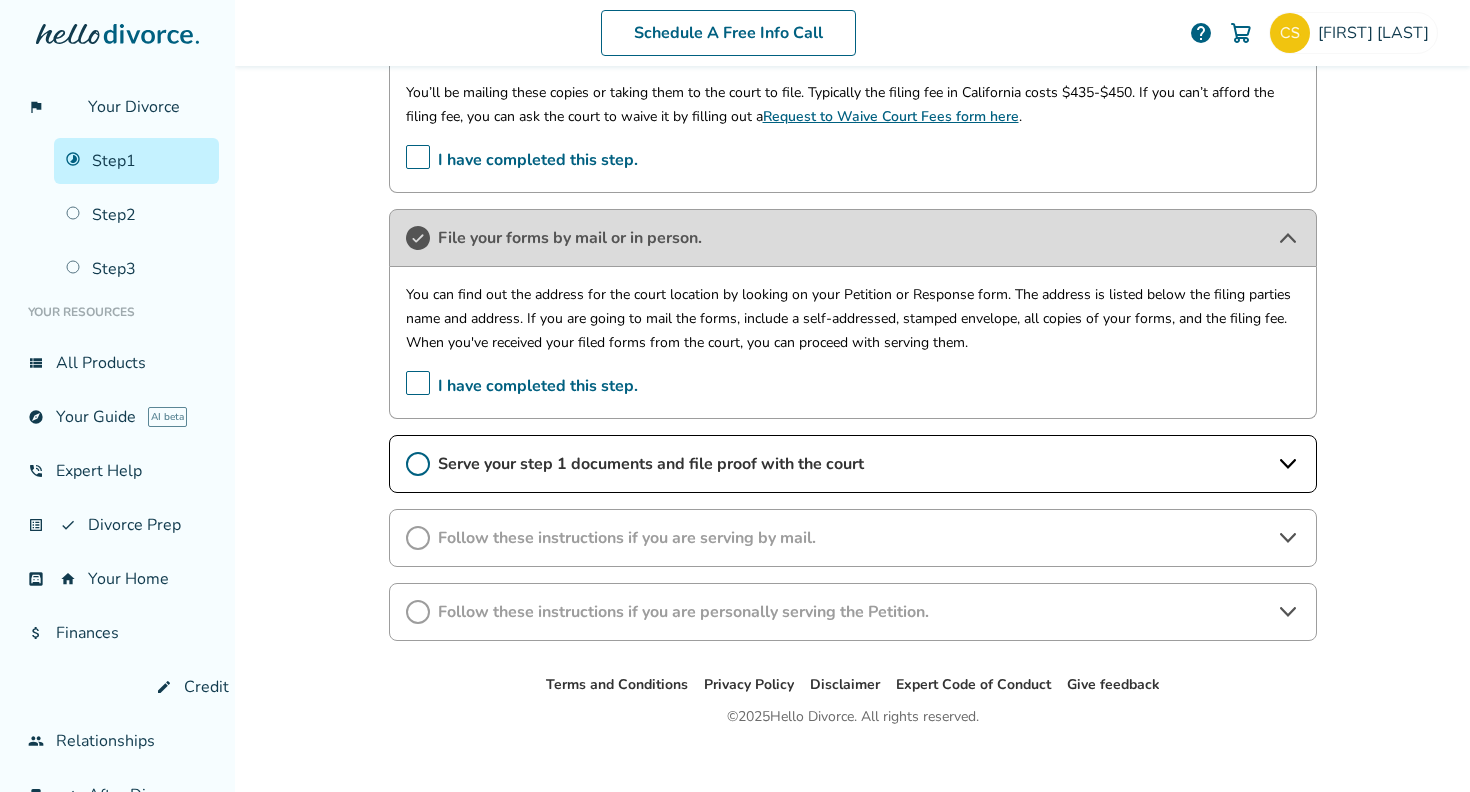 scroll, scrollTop: 814, scrollLeft: 0, axis: vertical 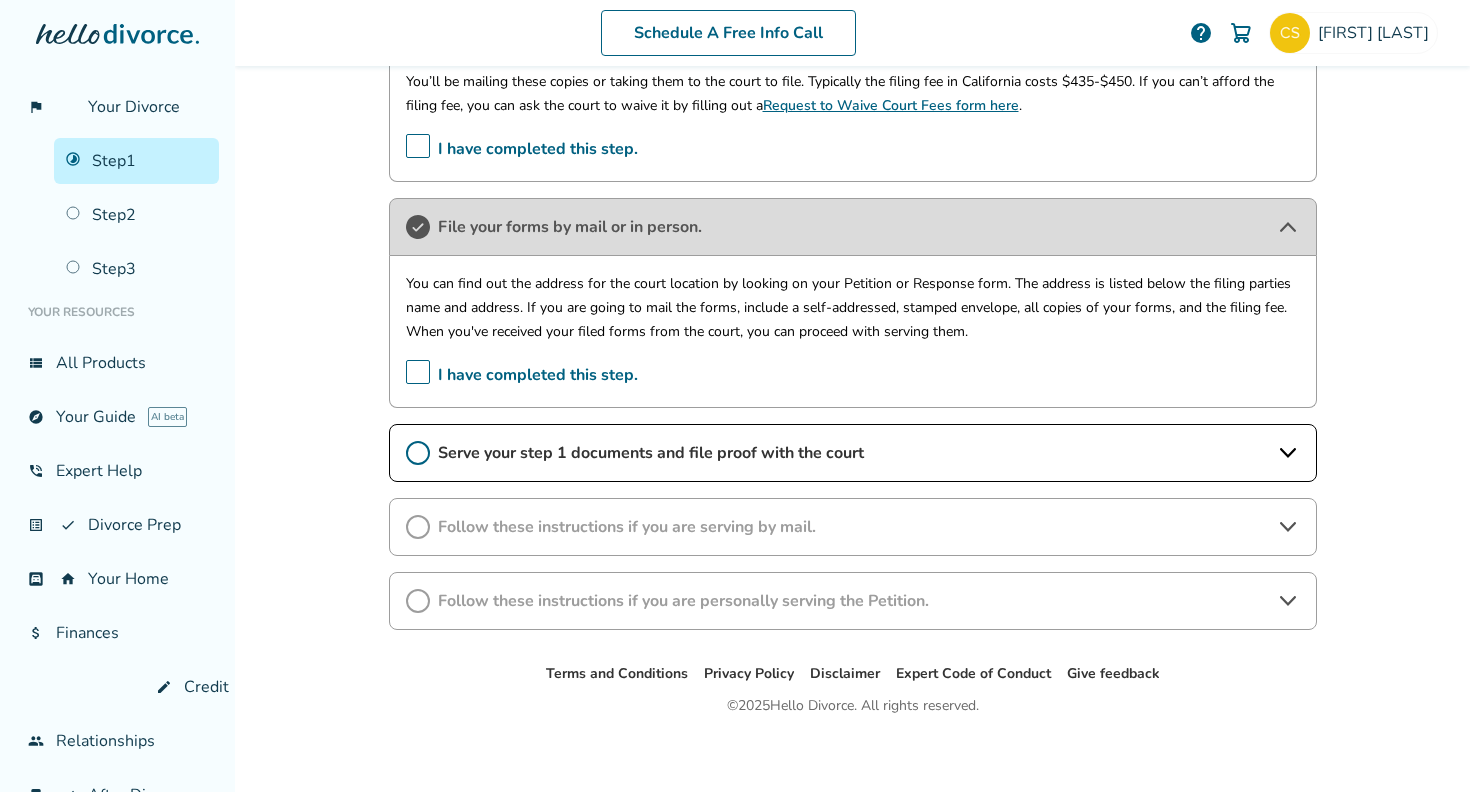 click 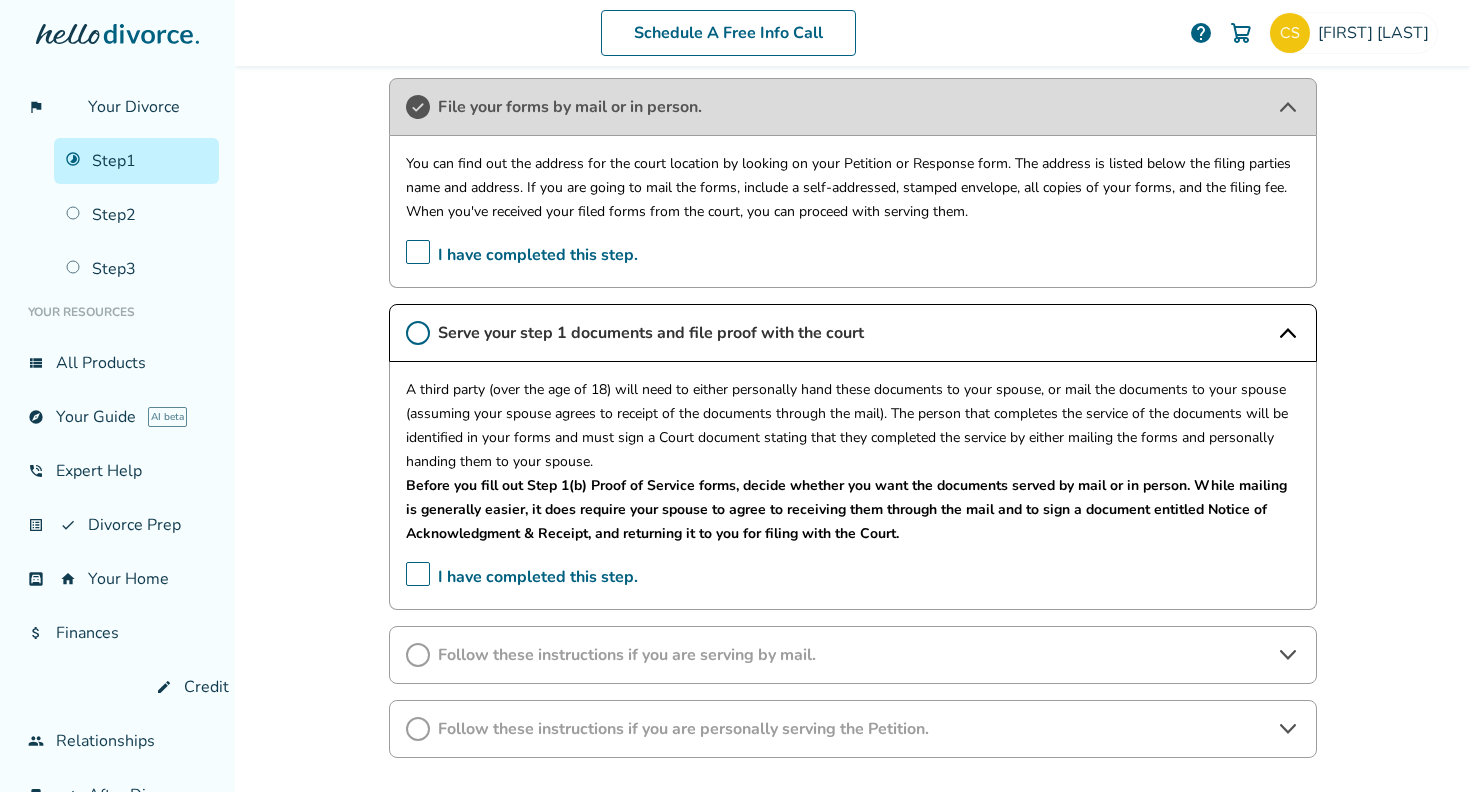 scroll, scrollTop: 940, scrollLeft: 0, axis: vertical 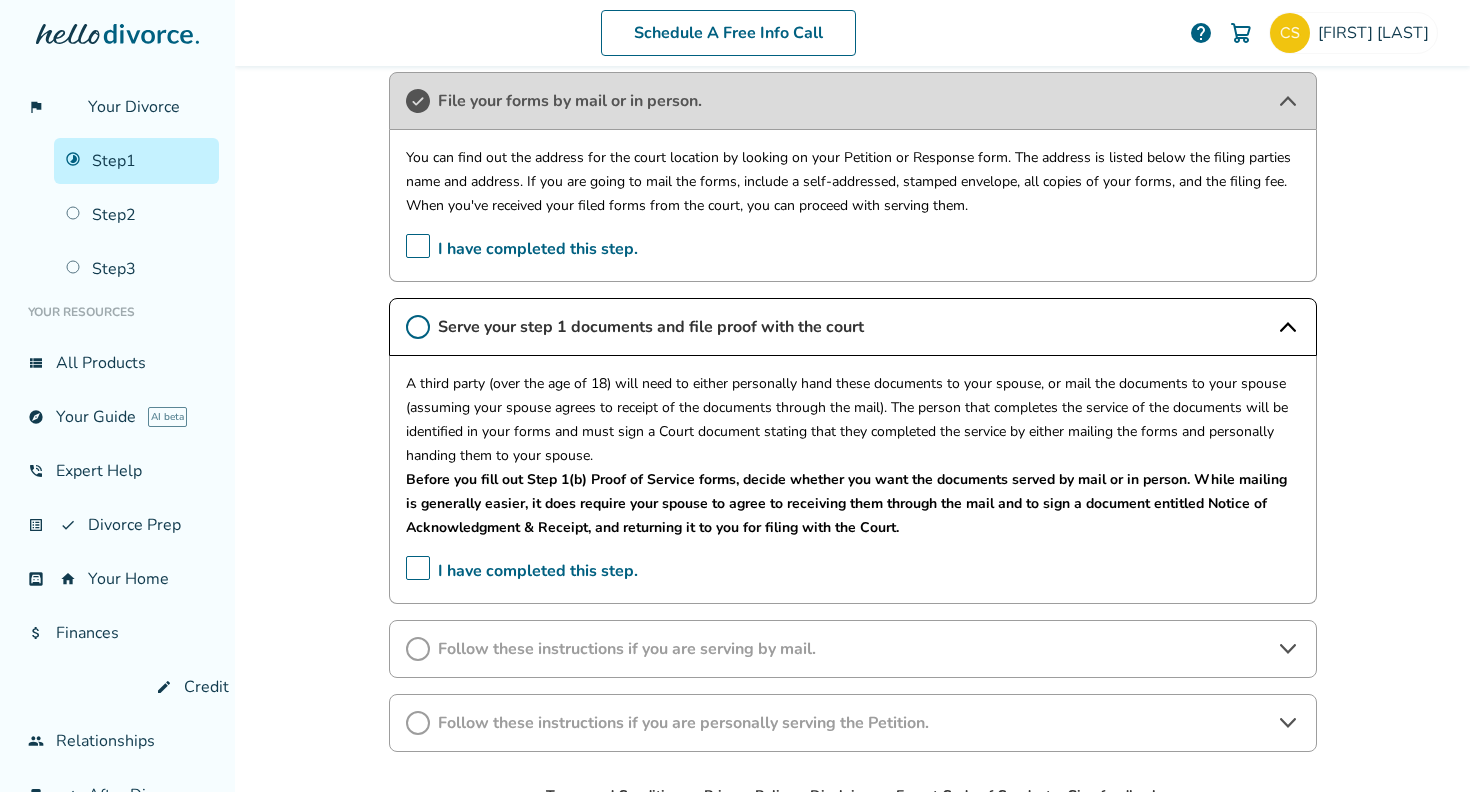 click 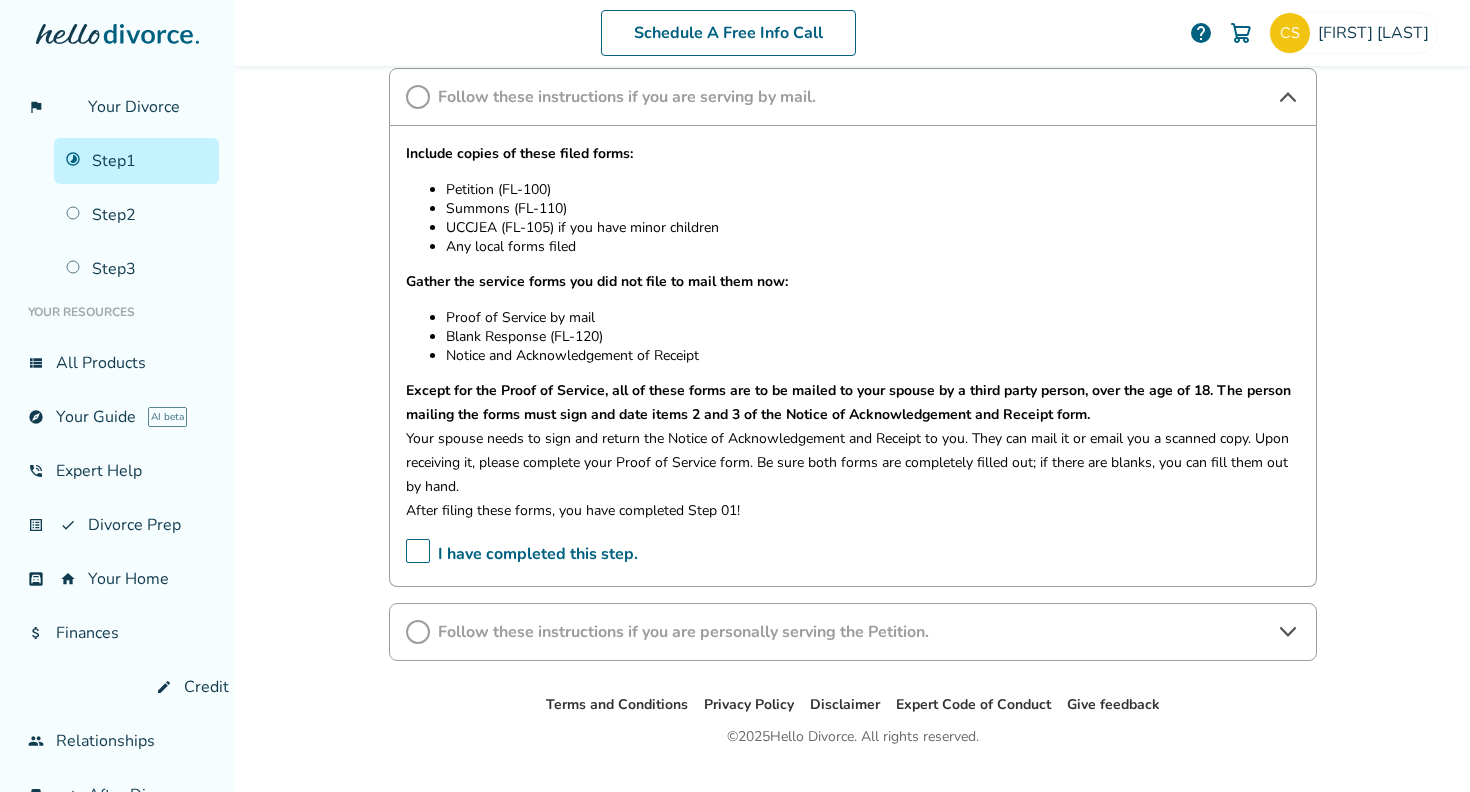 scroll, scrollTop: 1485, scrollLeft: 0, axis: vertical 